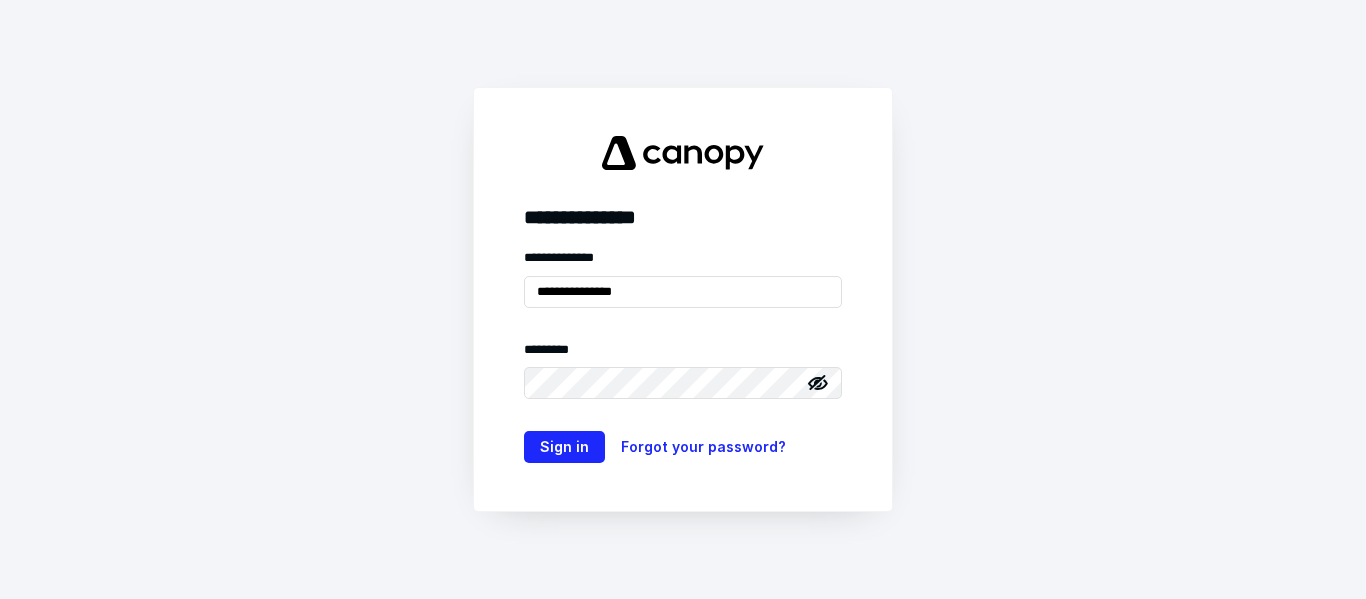 scroll, scrollTop: 0, scrollLeft: 0, axis: both 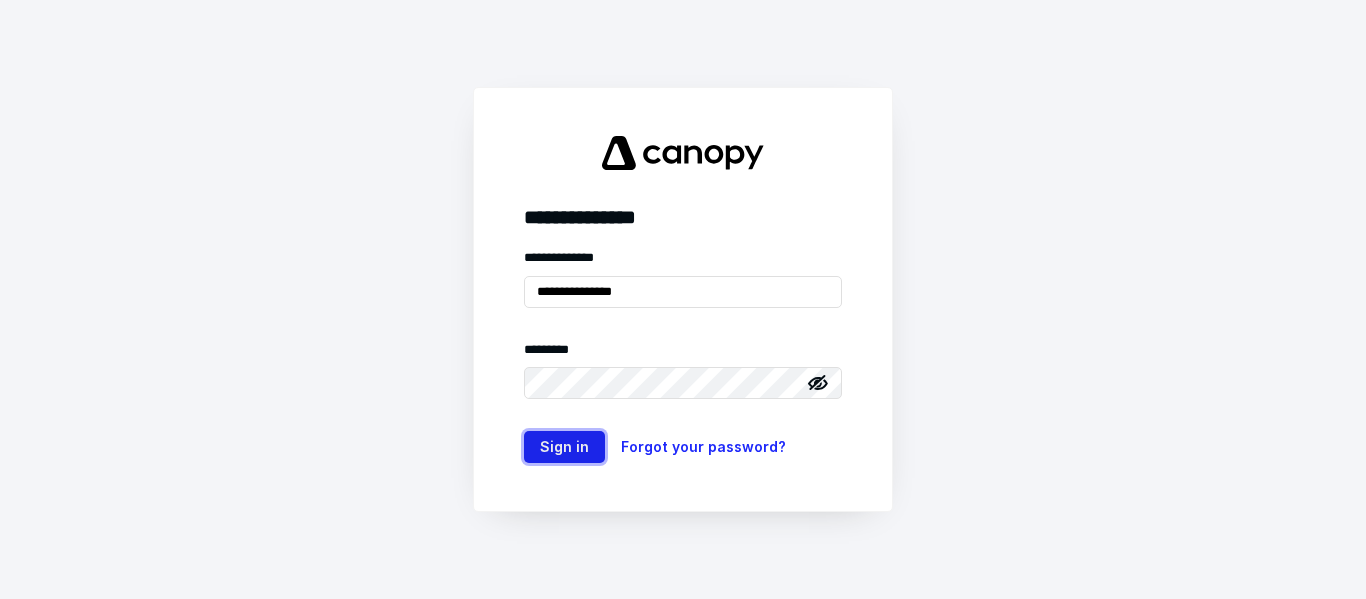 click on "Sign in" at bounding box center [564, 447] 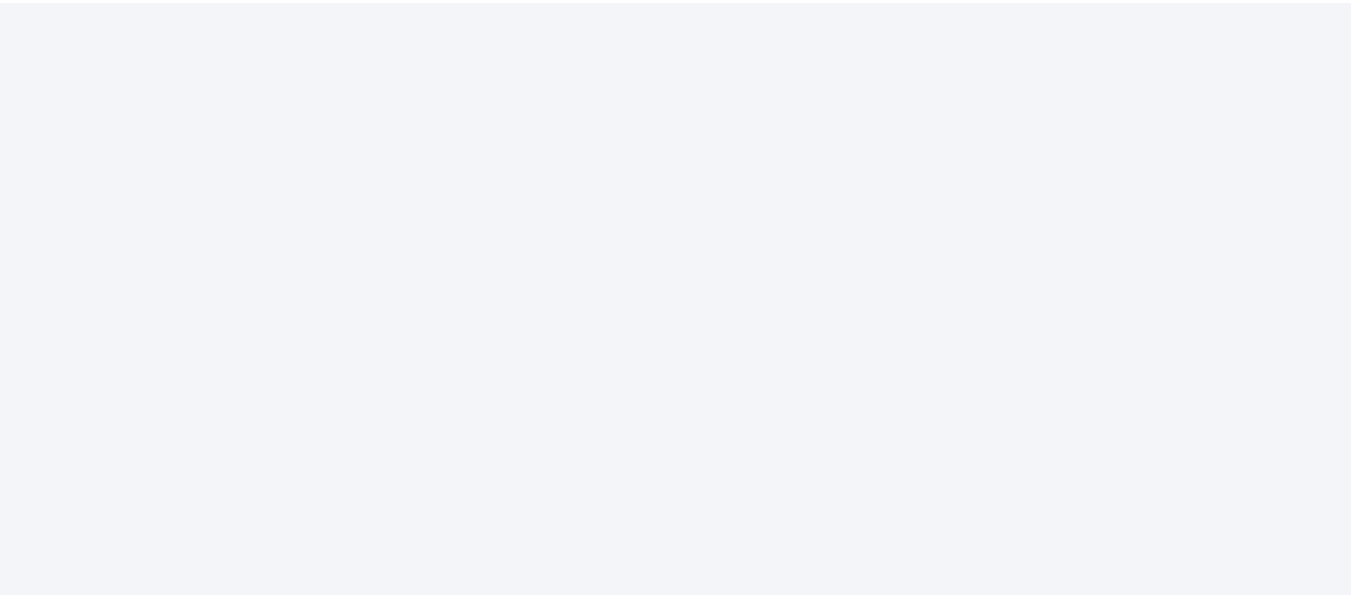 scroll, scrollTop: 0, scrollLeft: 0, axis: both 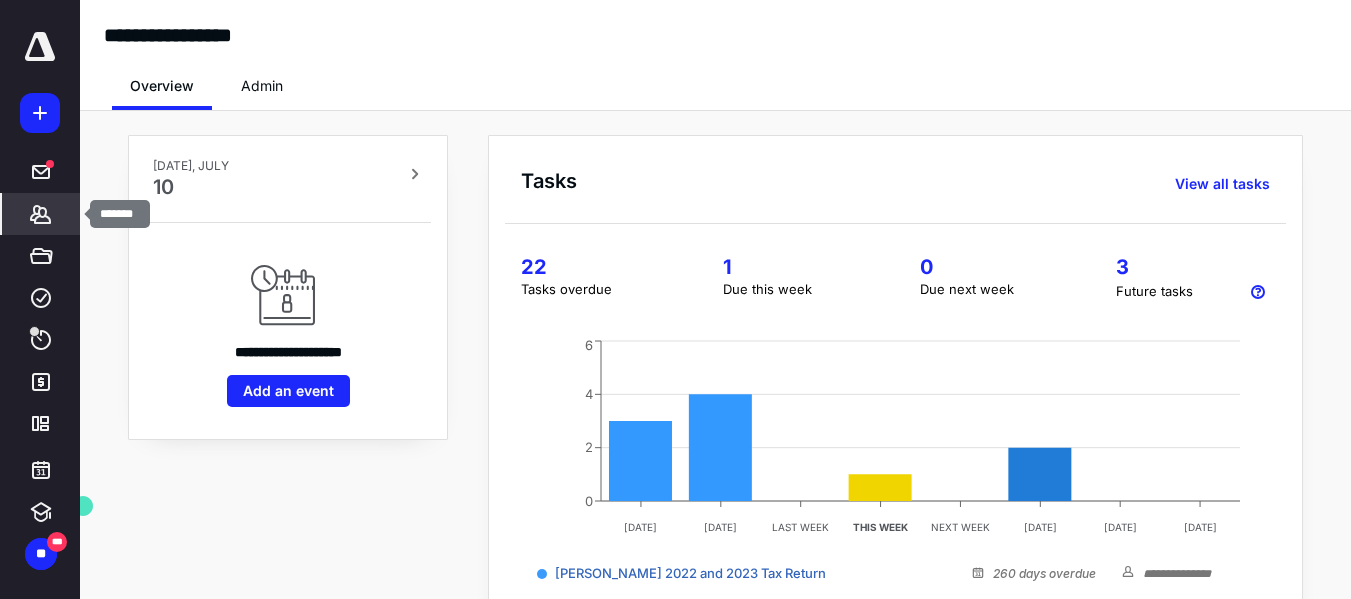 click 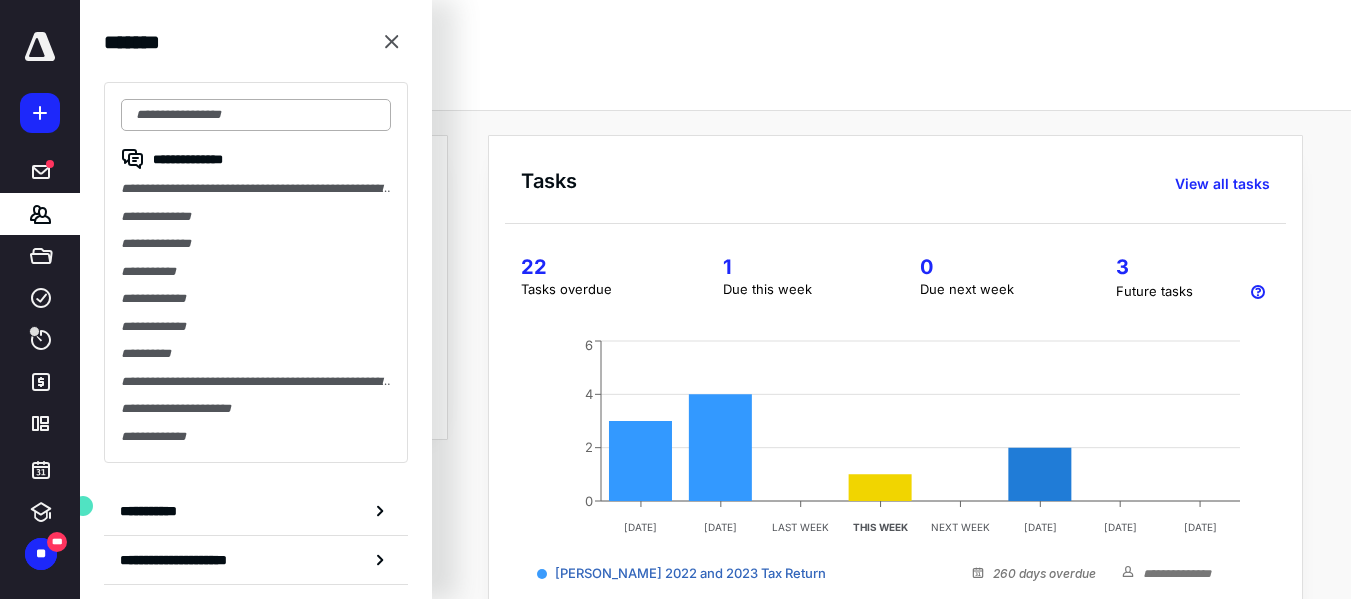 drag, startPoint x: 241, startPoint y: 127, endPoint x: 243, endPoint y: 117, distance: 10.198039 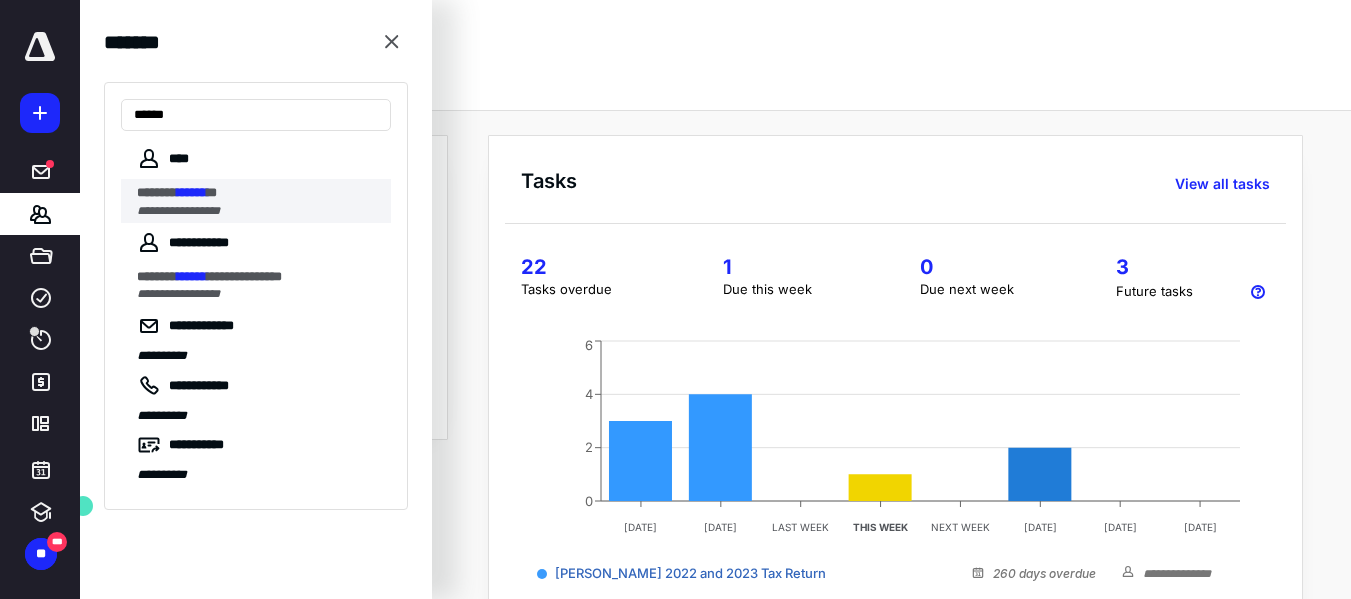type on "******" 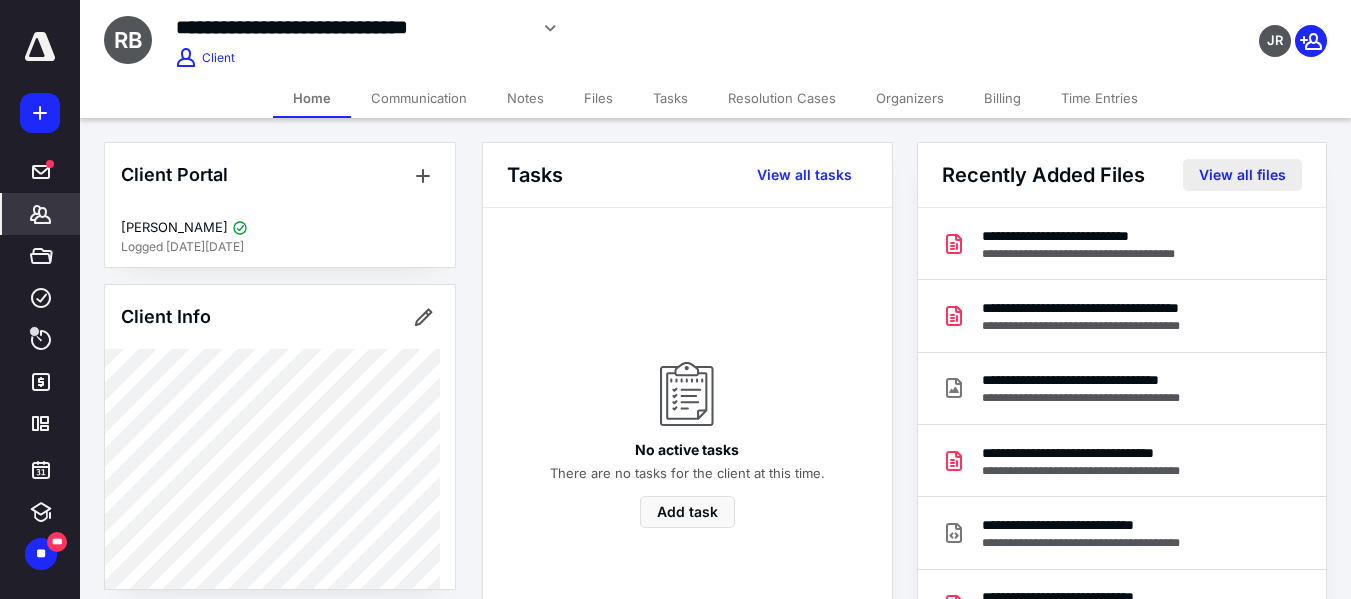 click on "View all files" at bounding box center (1242, 175) 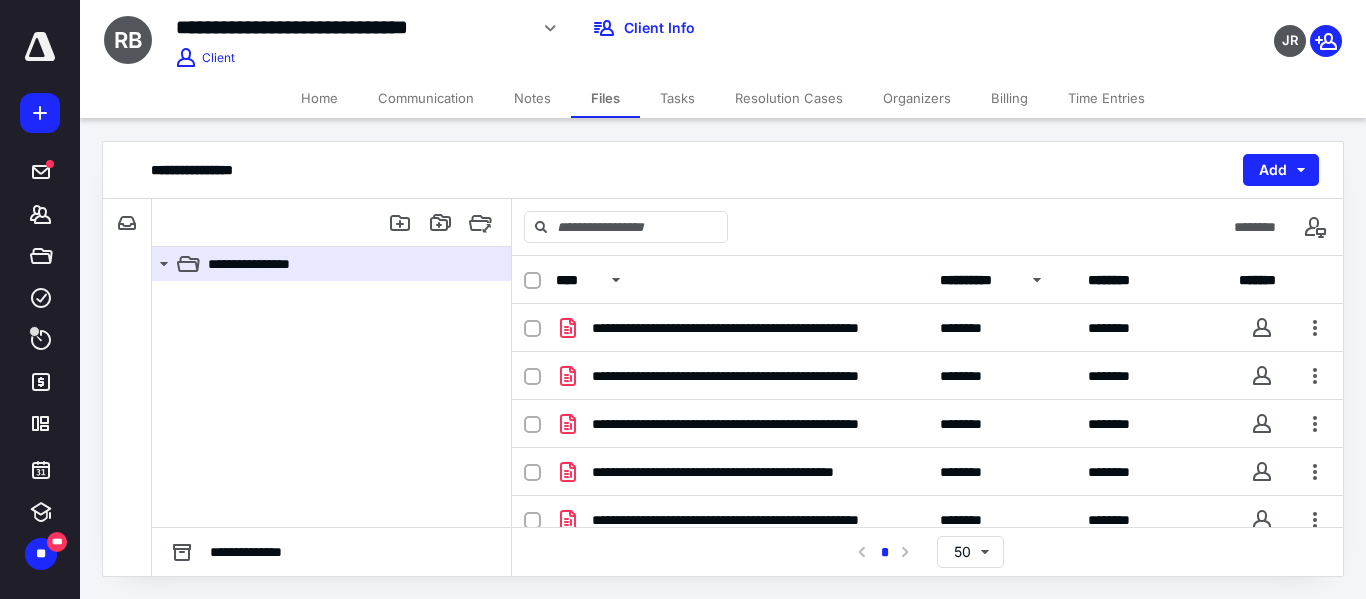 click on "**********" at bounding box center [978, 280] 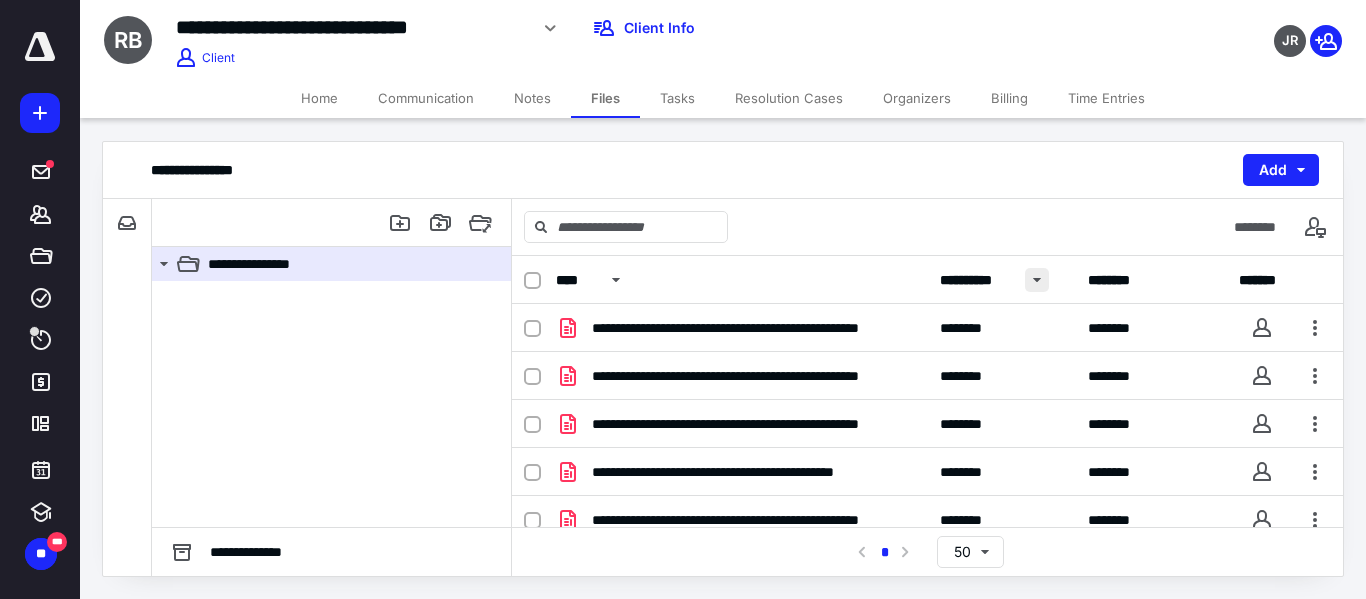 click at bounding box center [1037, 280] 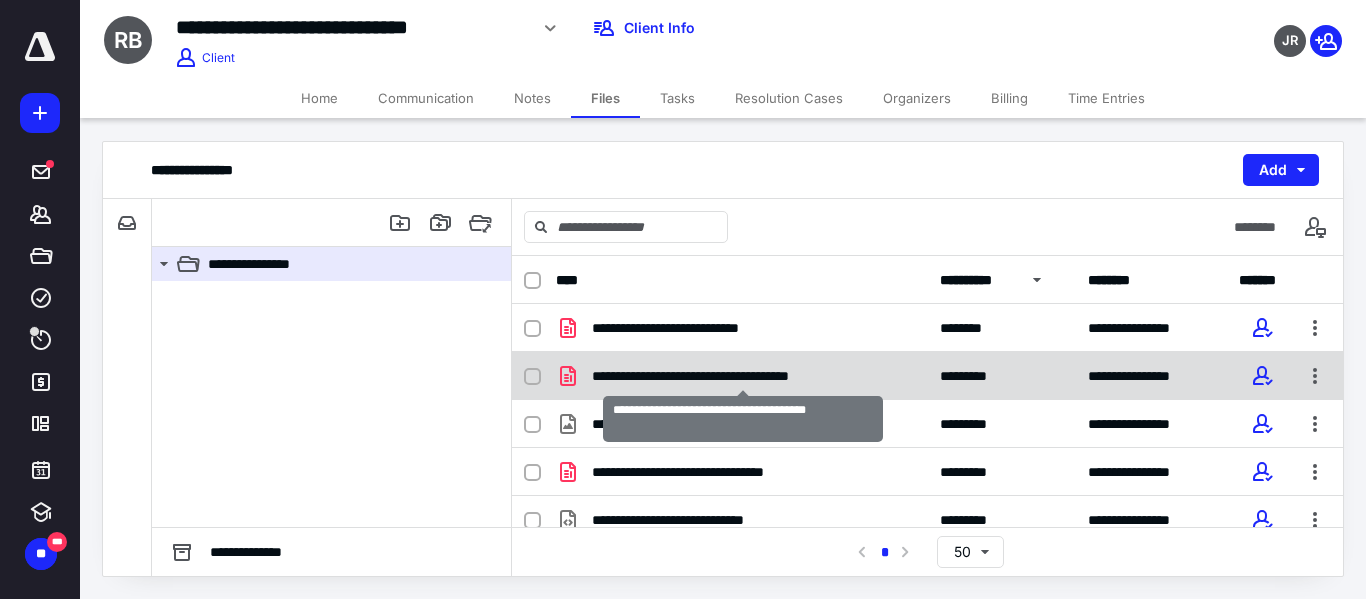 click on "**********" at bounding box center [742, 376] 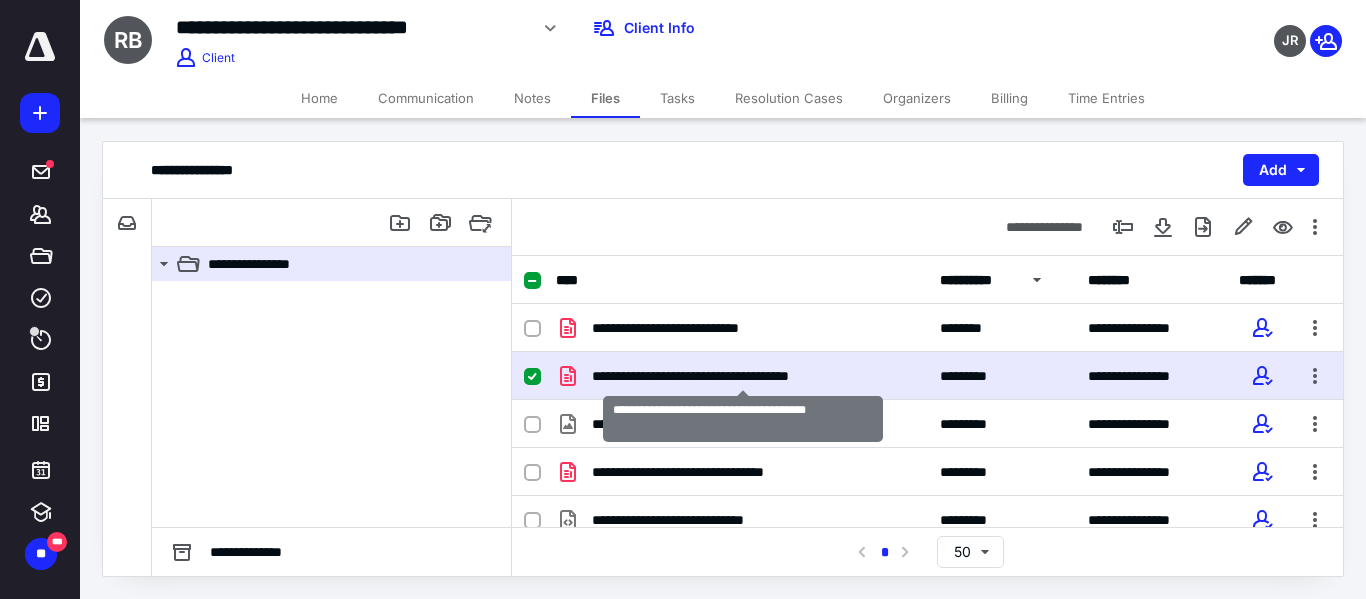 click on "**********" at bounding box center (742, 376) 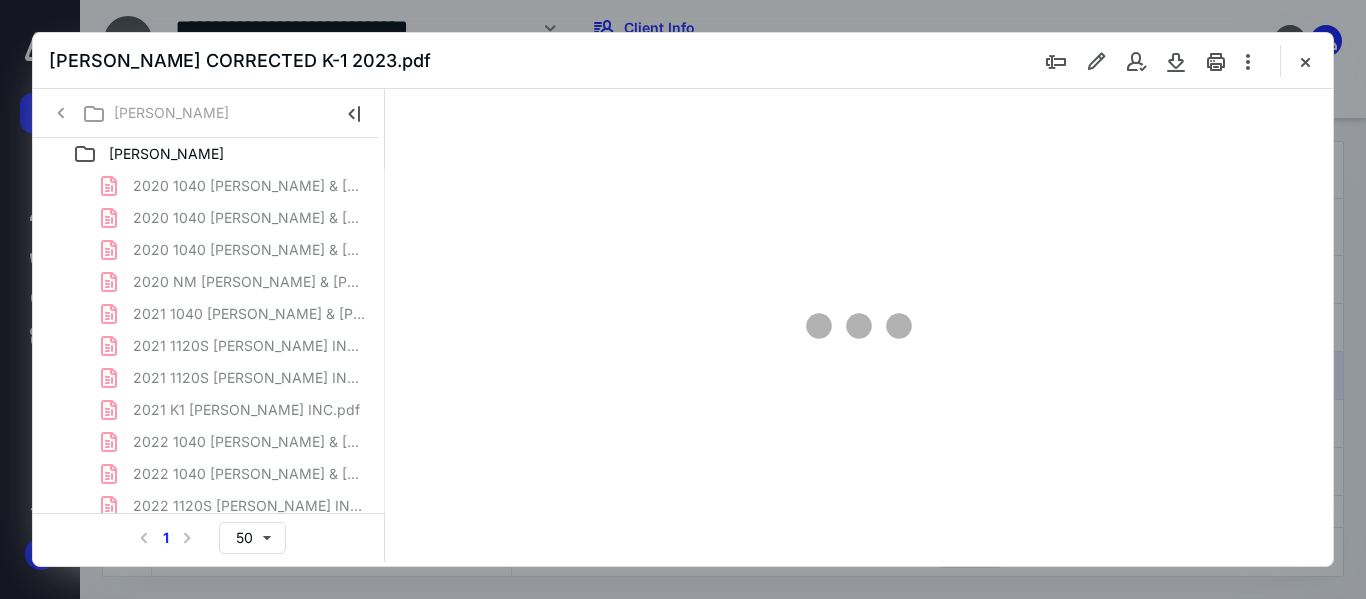 scroll, scrollTop: 0, scrollLeft: 0, axis: both 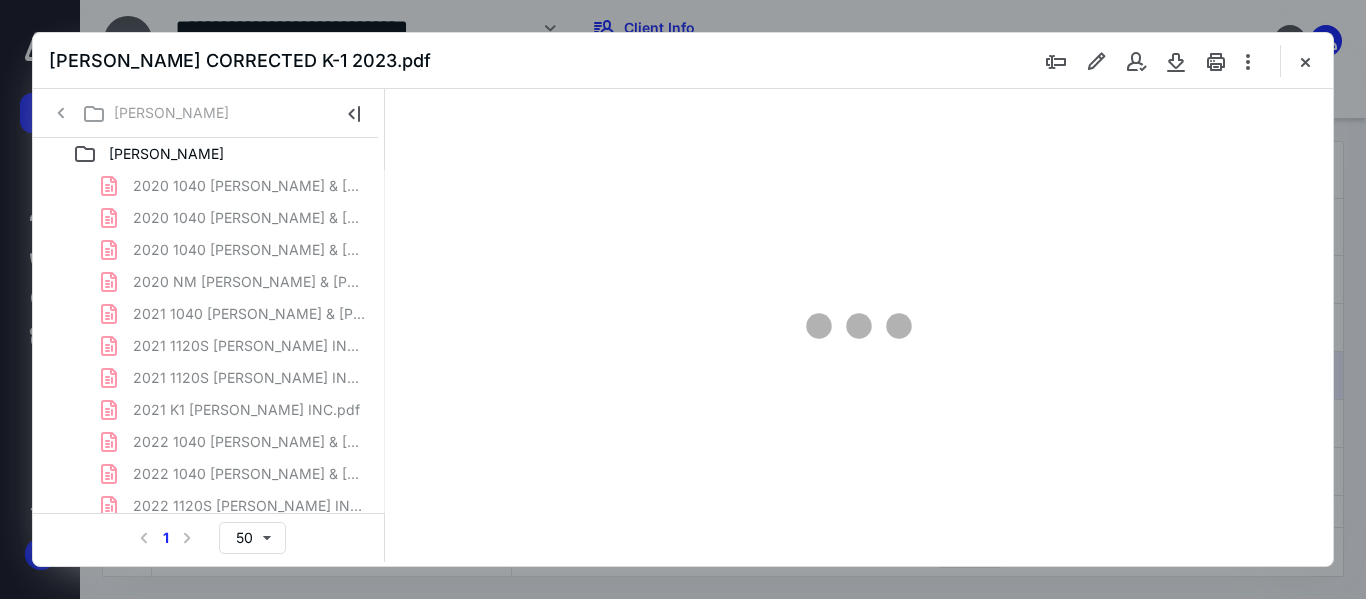 type on "50" 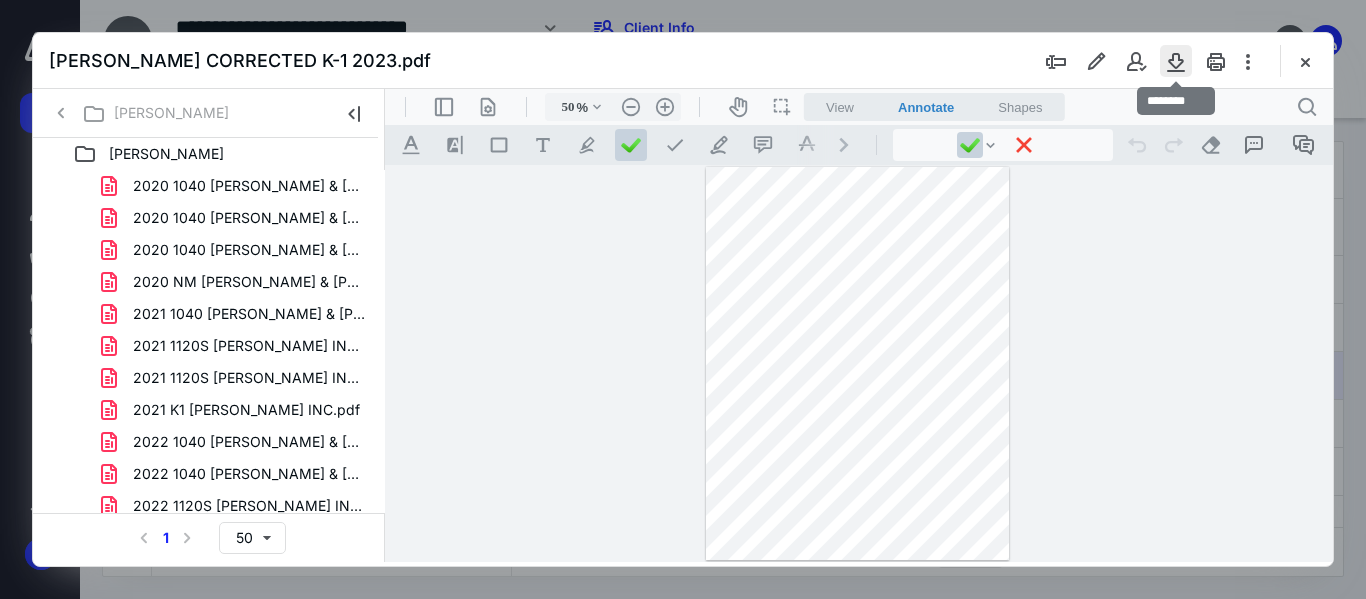click at bounding box center (1176, 61) 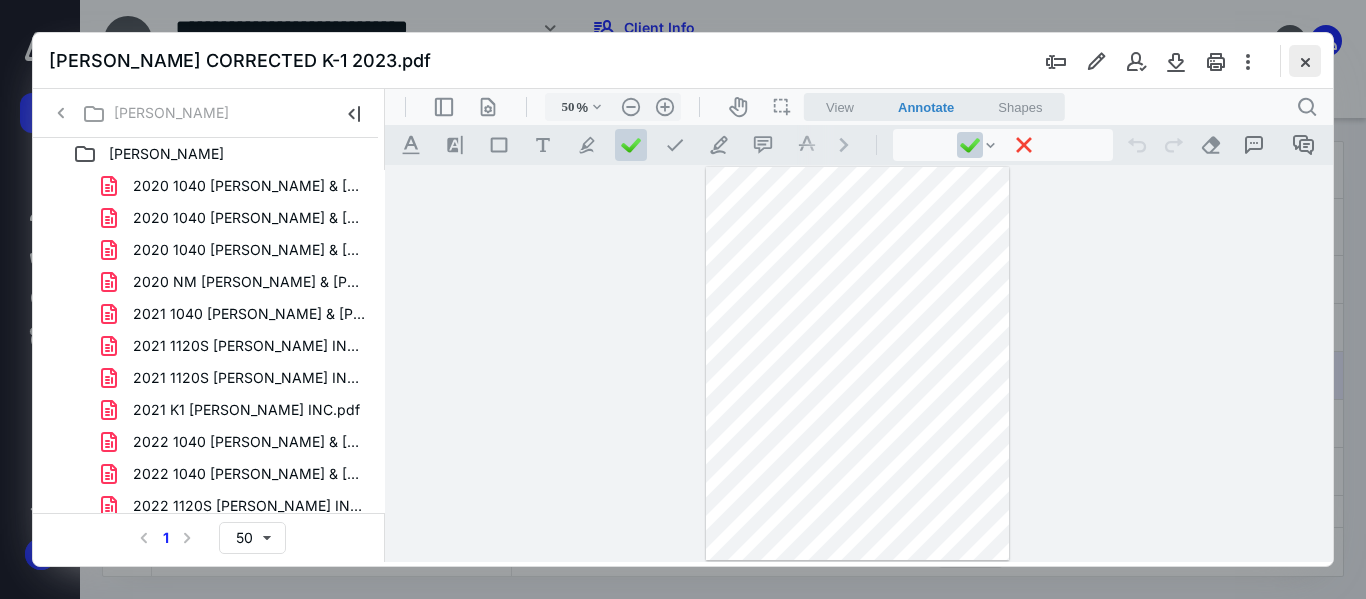 click at bounding box center (1305, 61) 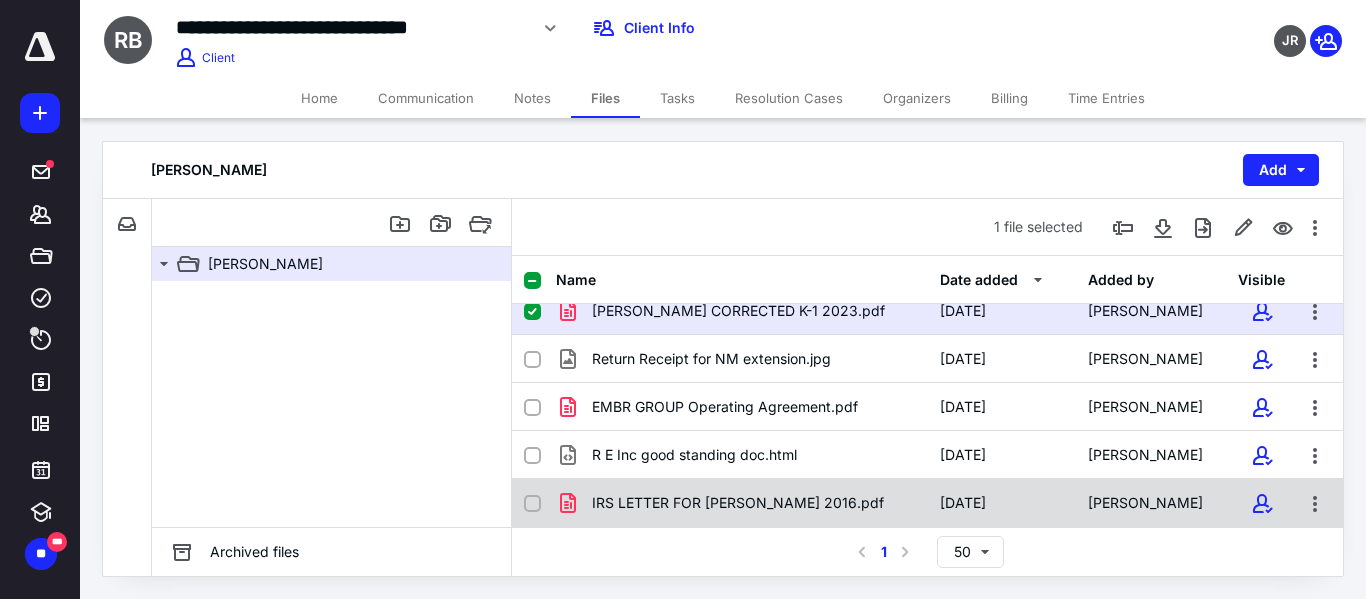 scroll, scrollTop: 100, scrollLeft: 0, axis: vertical 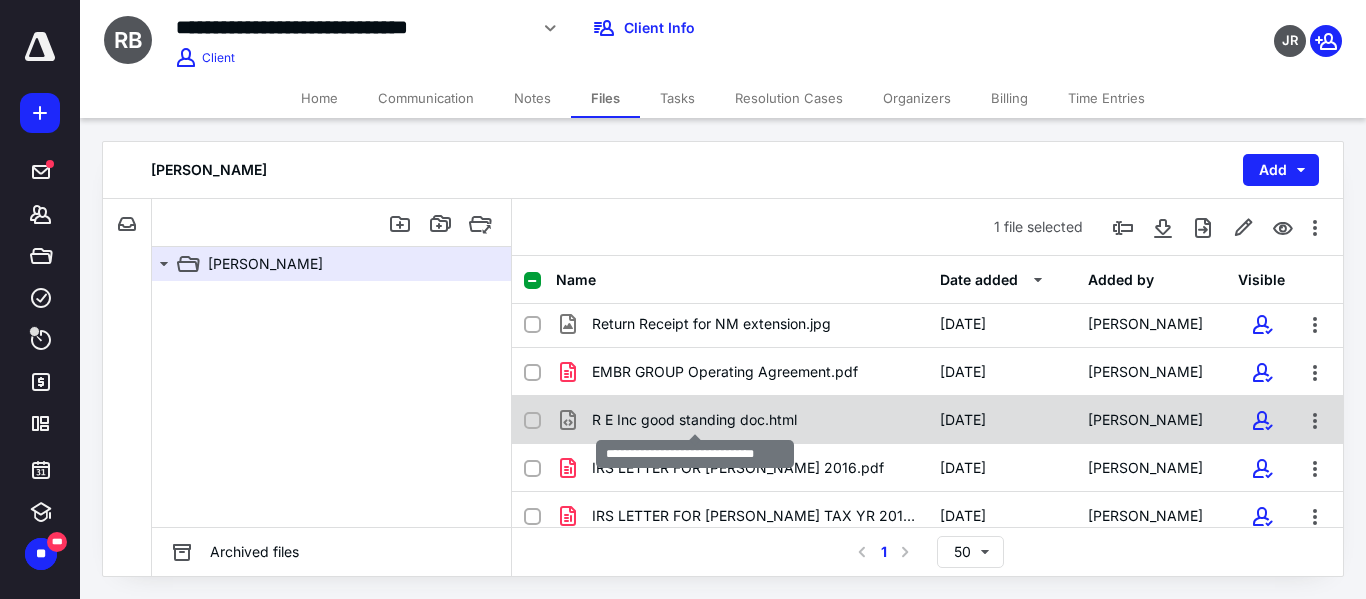 click on "R E Inc good standing doc.html" at bounding box center (694, 420) 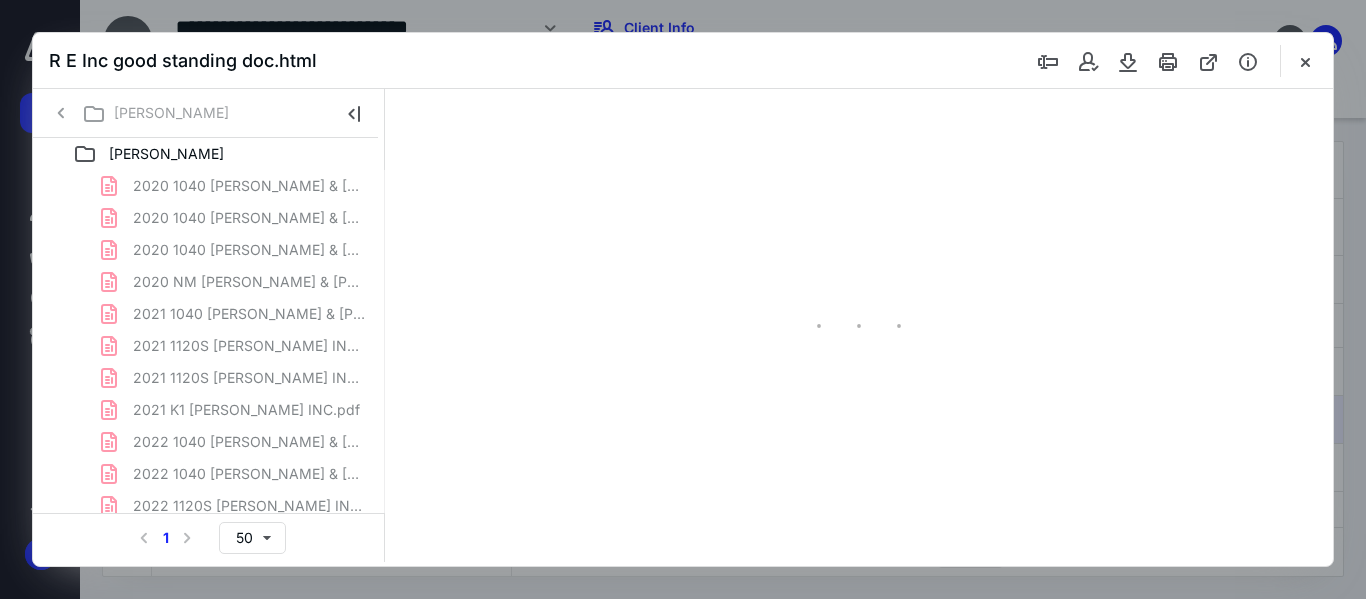 scroll, scrollTop: 0, scrollLeft: 0, axis: both 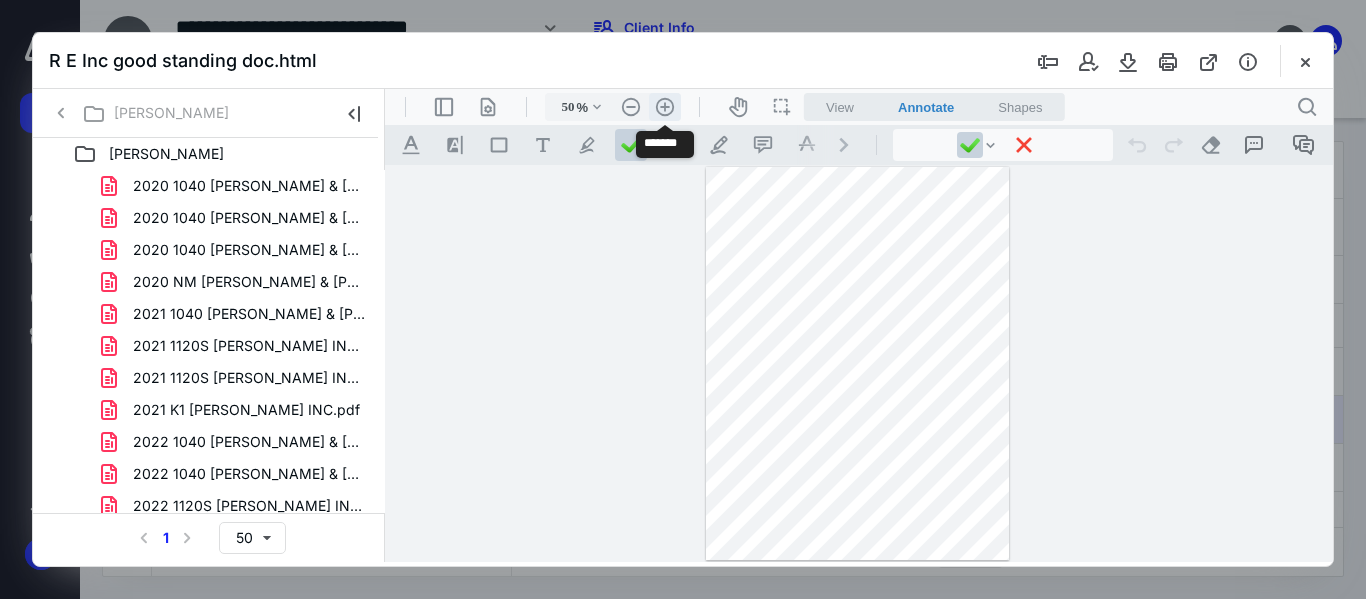 click on ".cls-1{fill:#abb0c4;} icon - header - zoom - in - line" at bounding box center [665, 107] 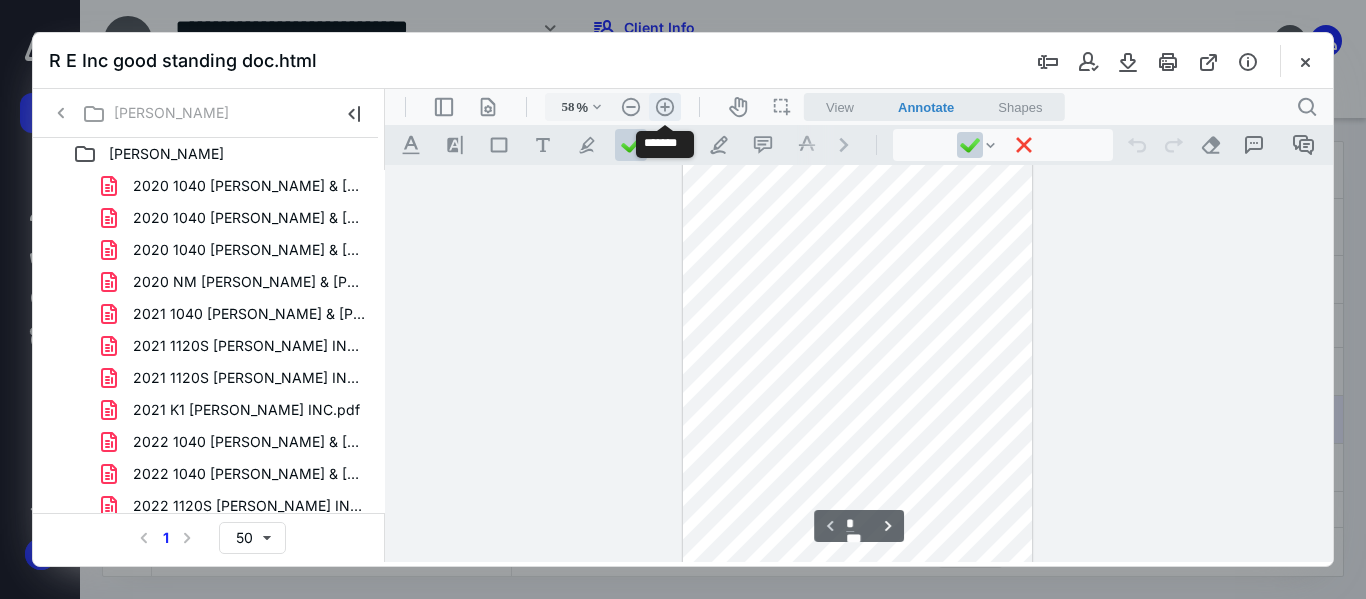 click on ".cls-1{fill:#abb0c4;} icon - header - zoom - in - line" at bounding box center [665, 107] 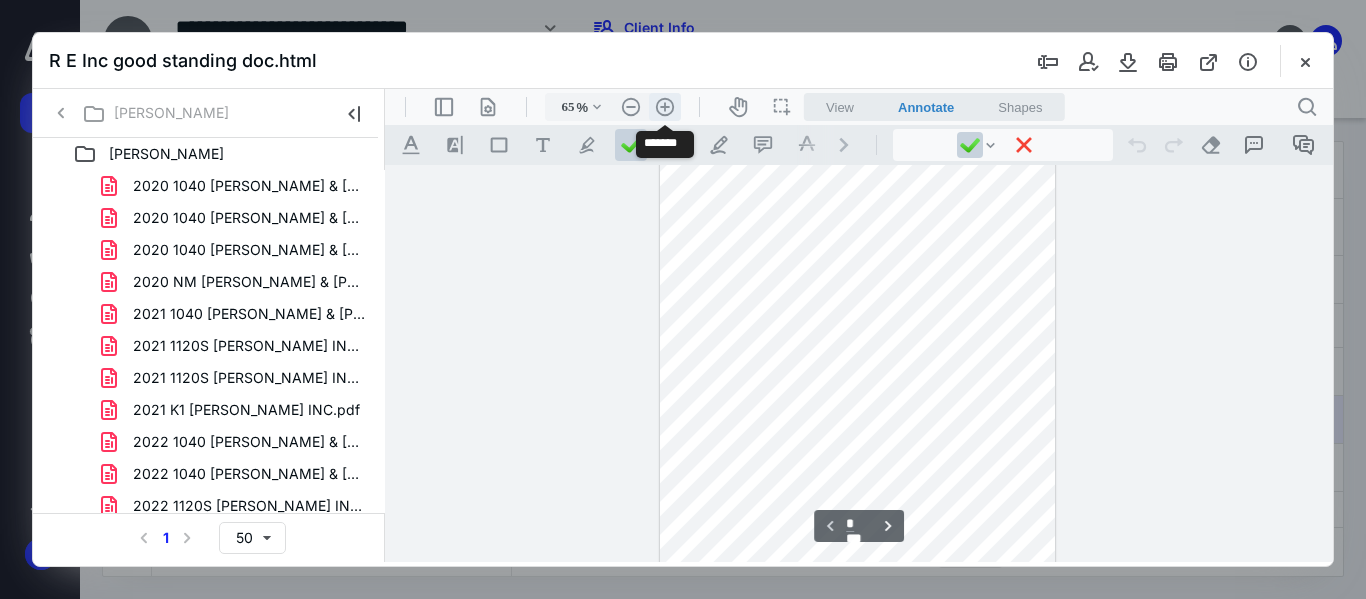 click on ".cls-1{fill:#abb0c4;} icon - header - zoom - in - line" at bounding box center [665, 107] 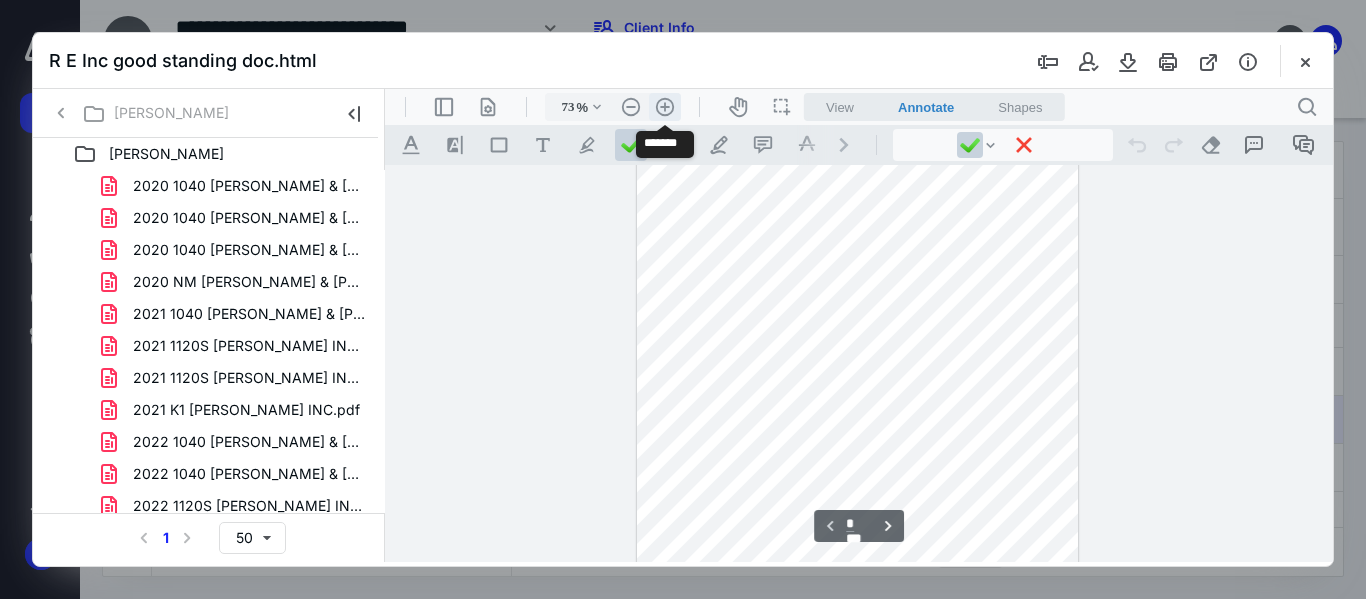 click on ".cls-1{fill:#abb0c4;} icon - header - zoom - in - line" at bounding box center (665, 107) 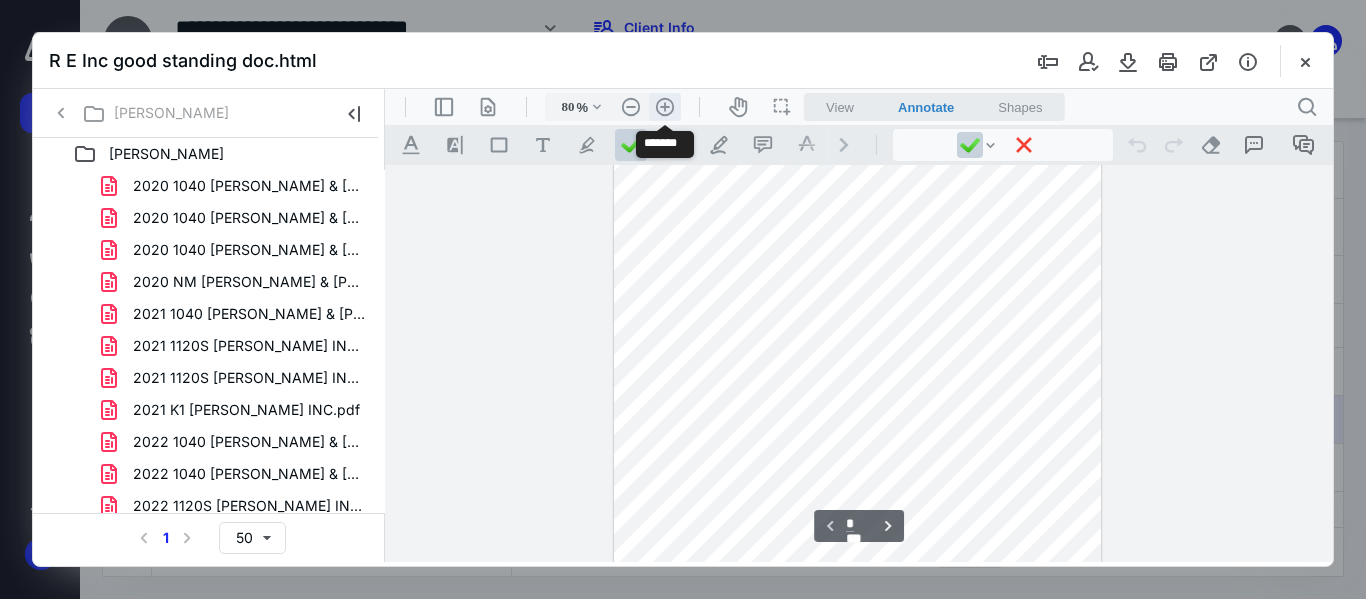 click on ".cls-1{fill:#abb0c4;} icon - header - zoom - in - line" at bounding box center [665, 107] 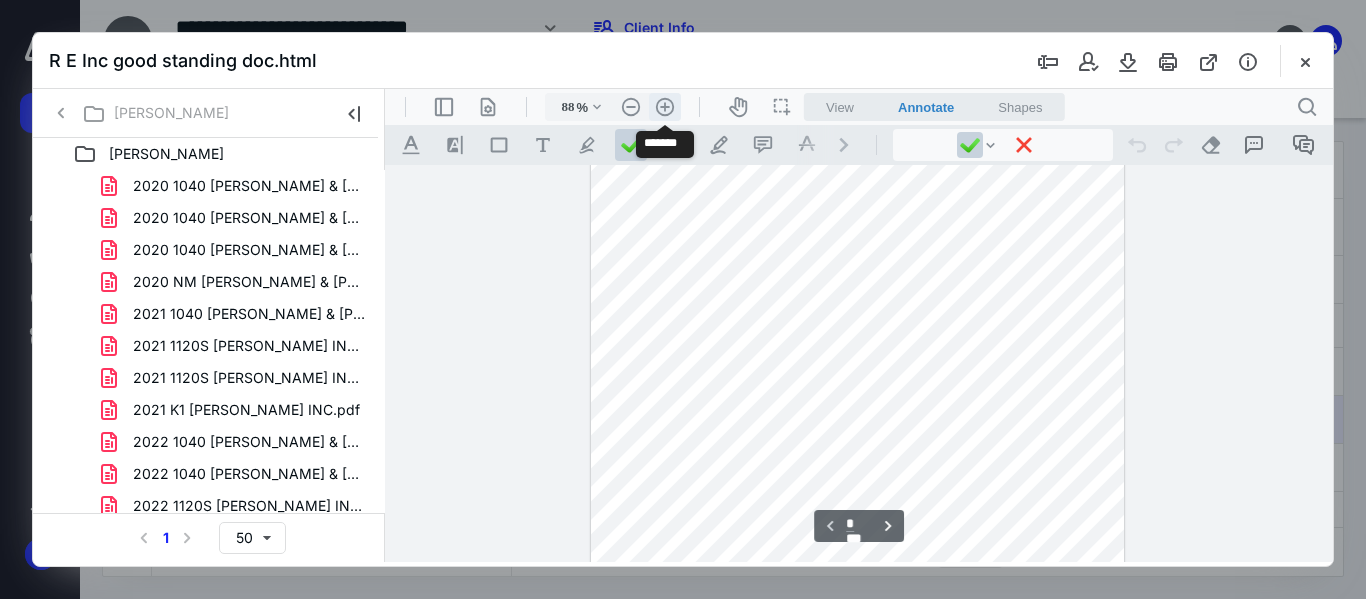 scroll, scrollTop: 120, scrollLeft: 0, axis: vertical 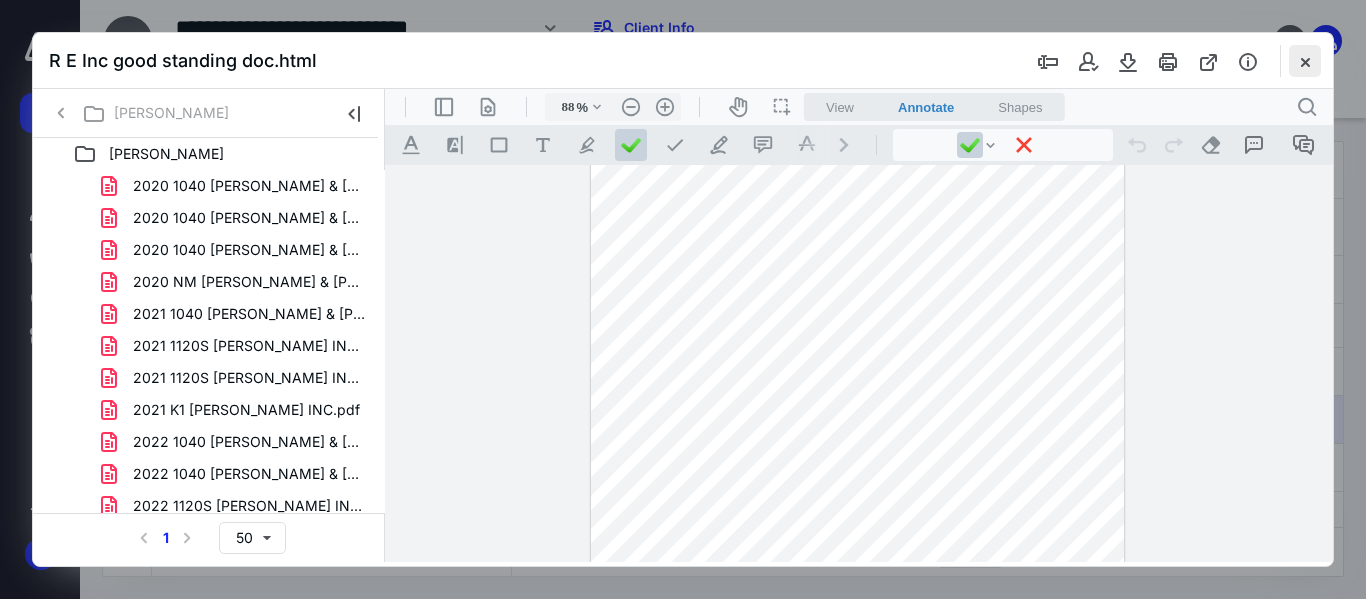 click at bounding box center (1305, 61) 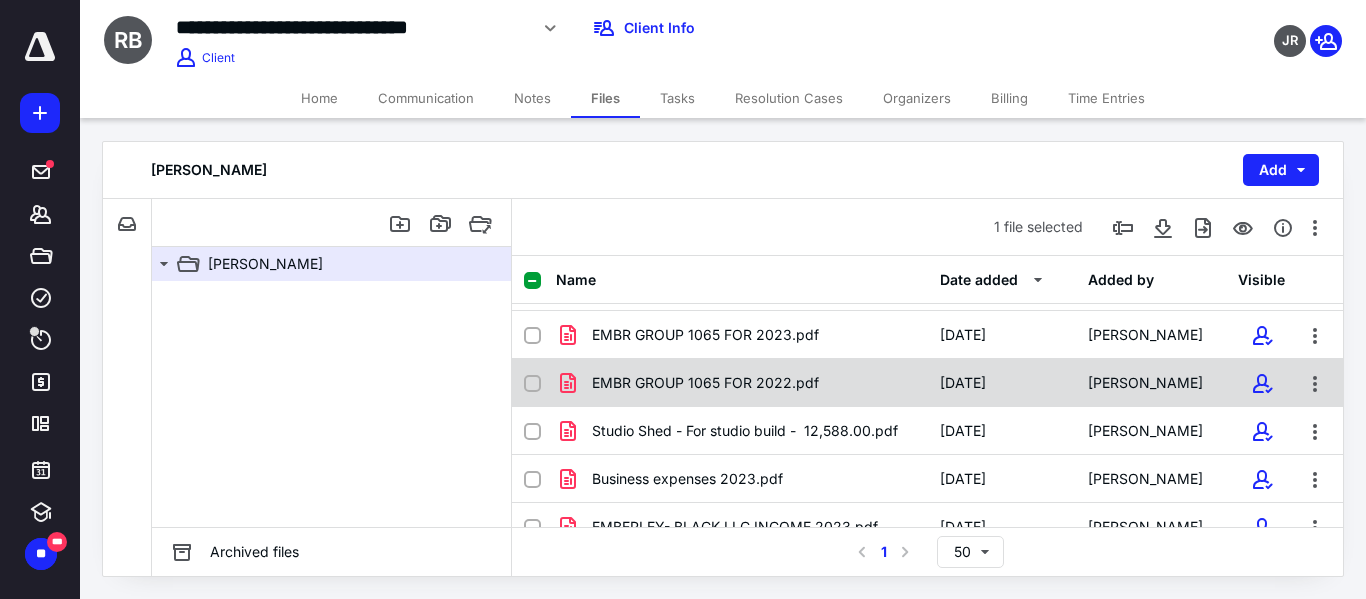 scroll, scrollTop: 400, scrollLeft: 0, axis: vertical 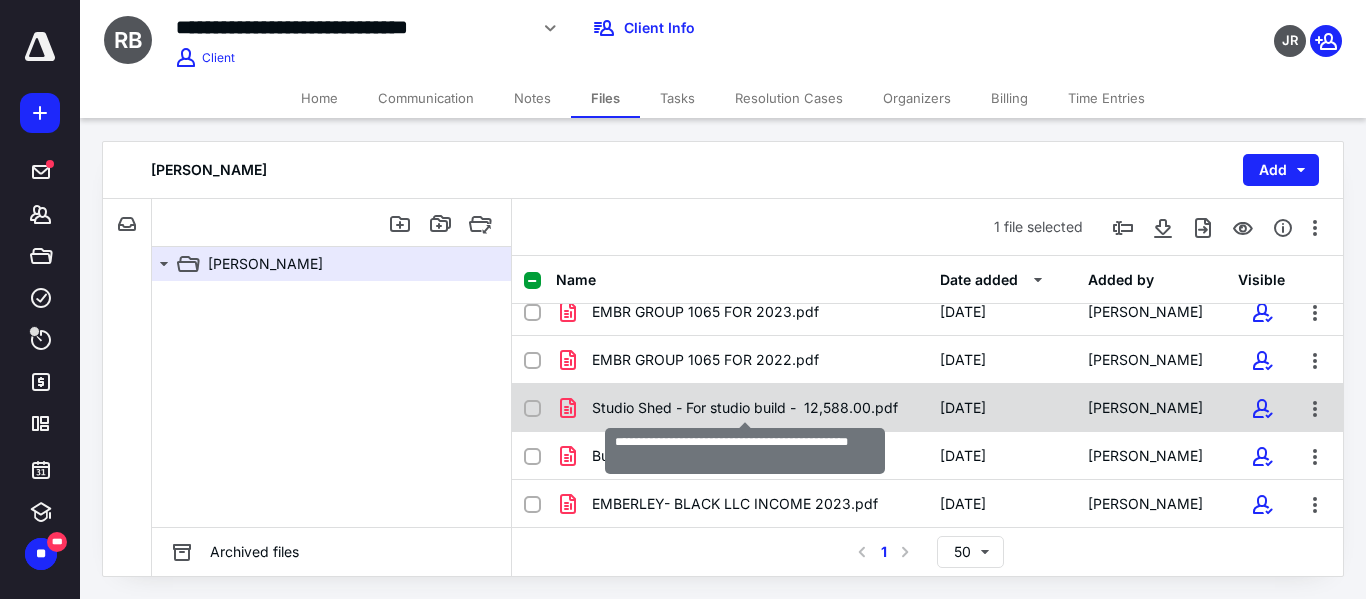 click on "Studio Shed - For studio build -  12,588.00.pdf" at bounding box center [745, 408] 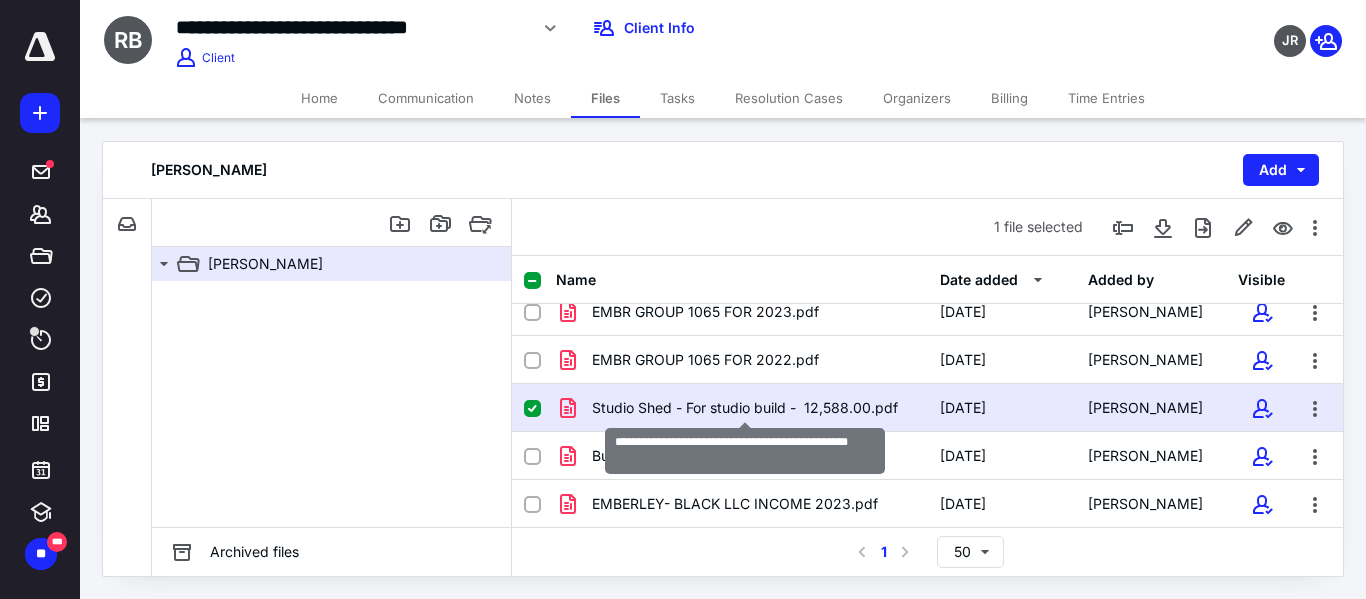 click on "Studio Shed - For studio build -  12,588.00.pdf" at bounding box center (745, 408) 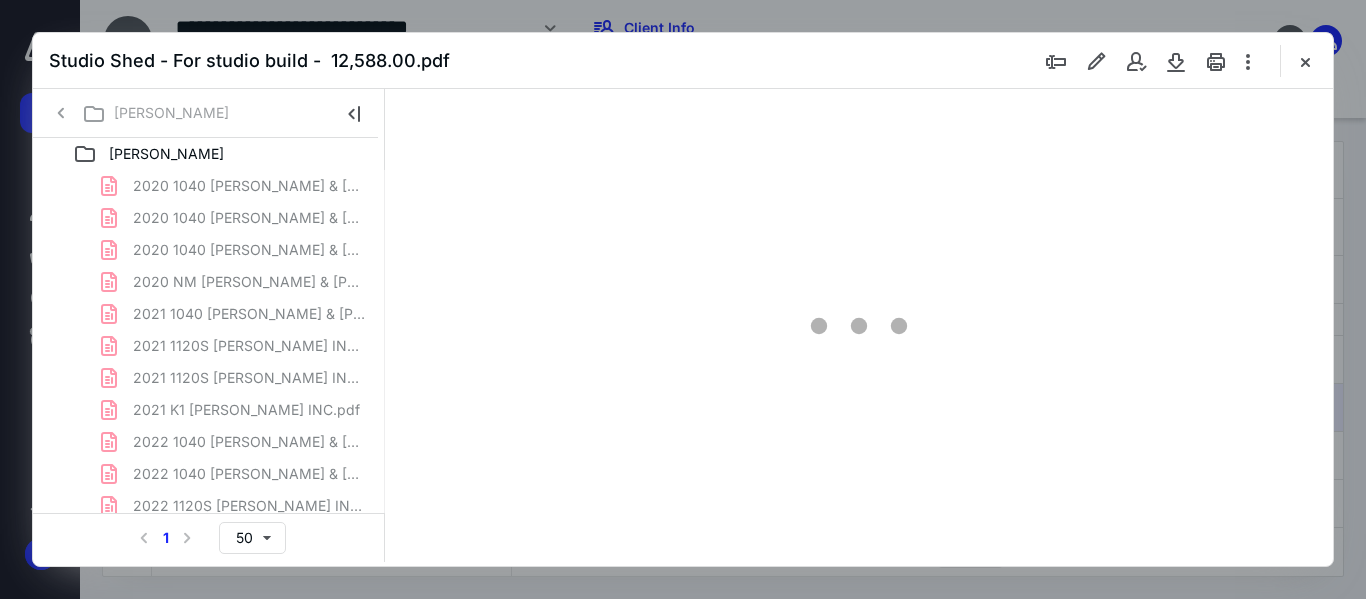 scroll, scrollTop: 0, scrollLeft: 0, axis: both 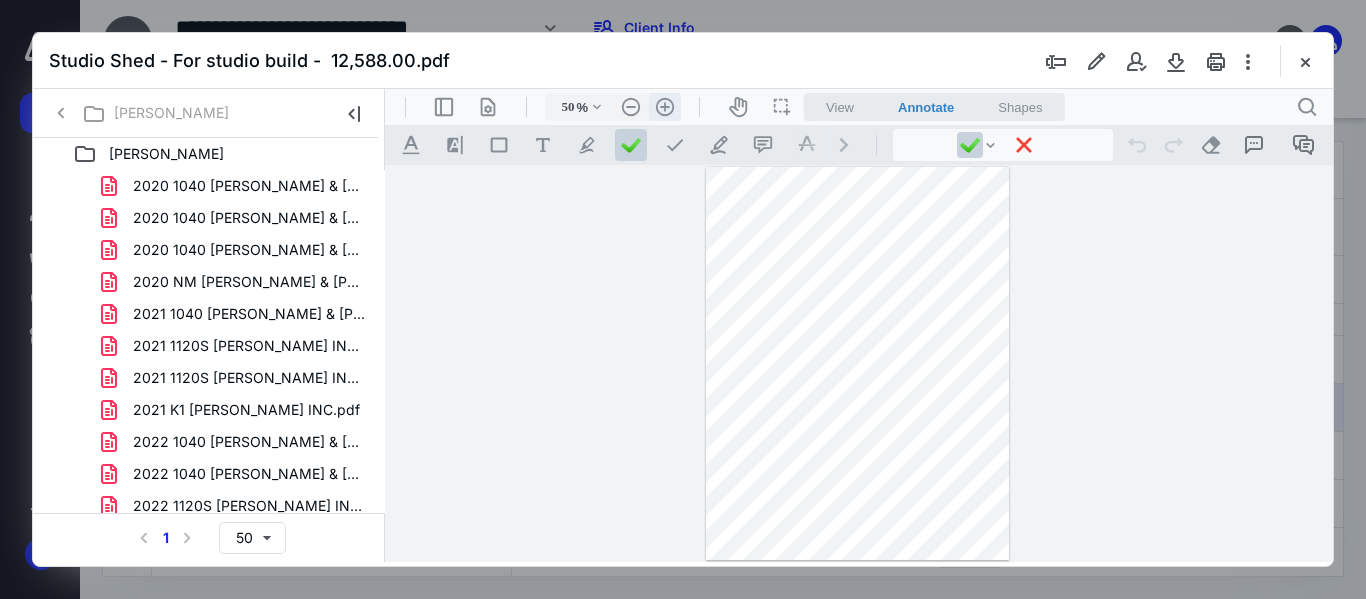 click on ".cls-1{fill:#abb0c4;} icon - header - zoom - in - line" at bounding box center (665, 107) 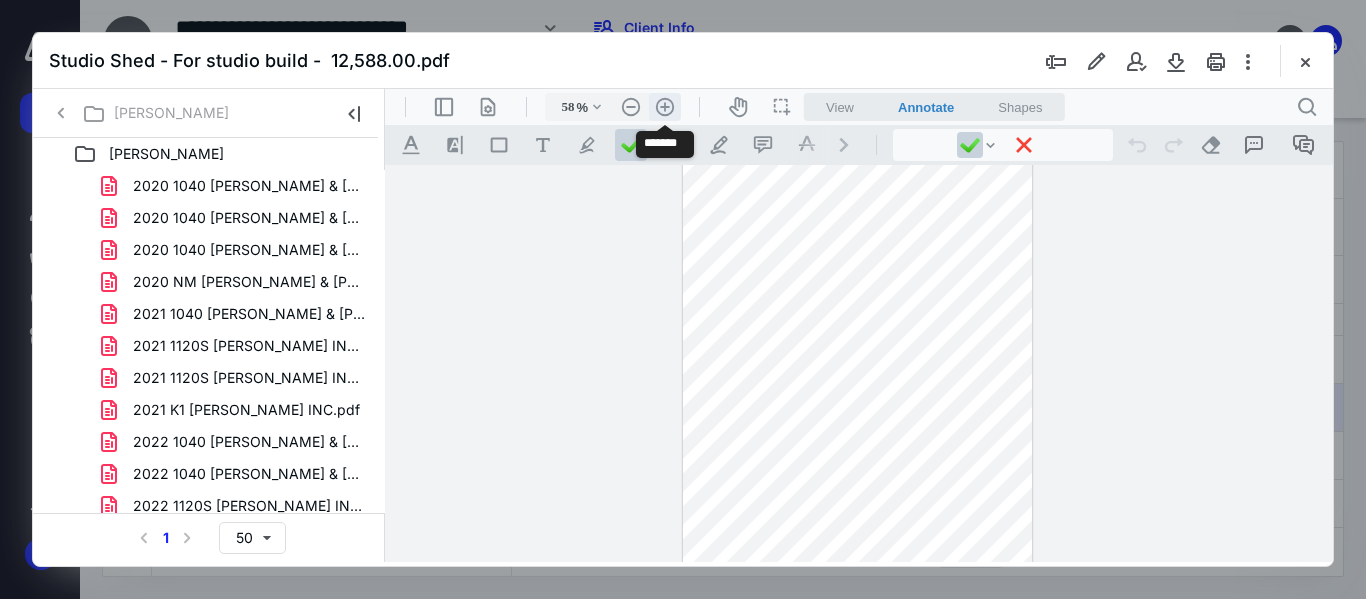 click on ".cls-1{fill:#abb0c4;} icon - header - zoom - in - line" at bounding box center (665, 107) 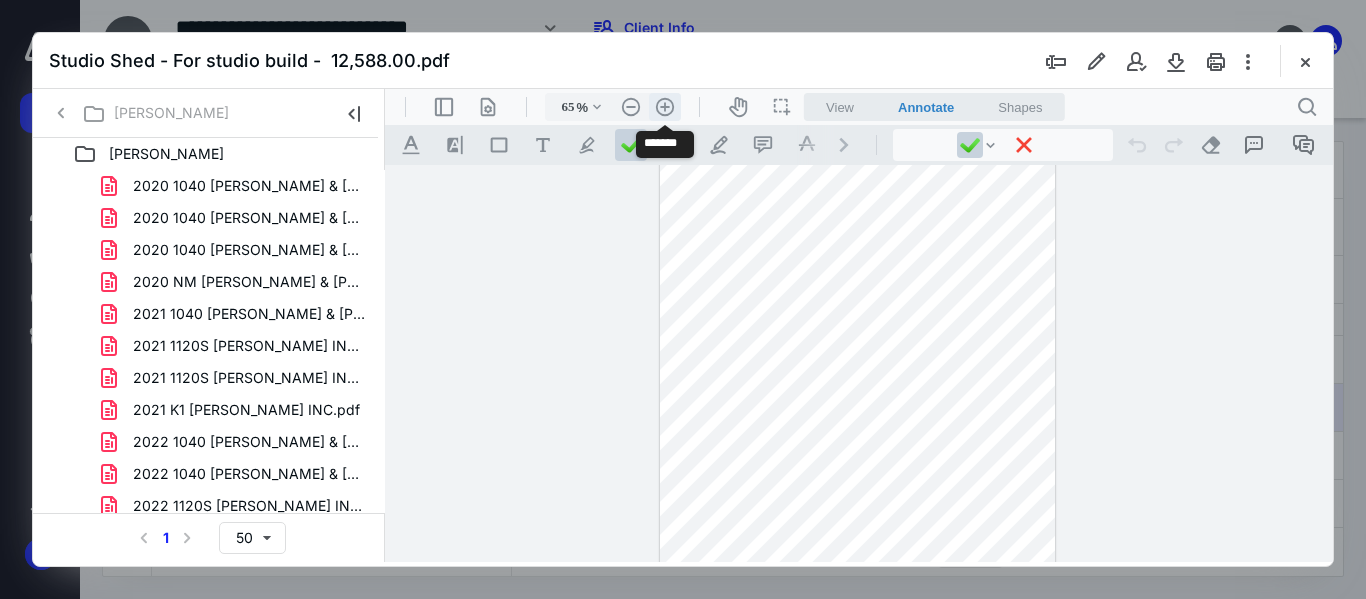 click on ".cls-1{fill:#abb0c4;} icon - header - zoom - in - line" at bounding box center [665, 107] 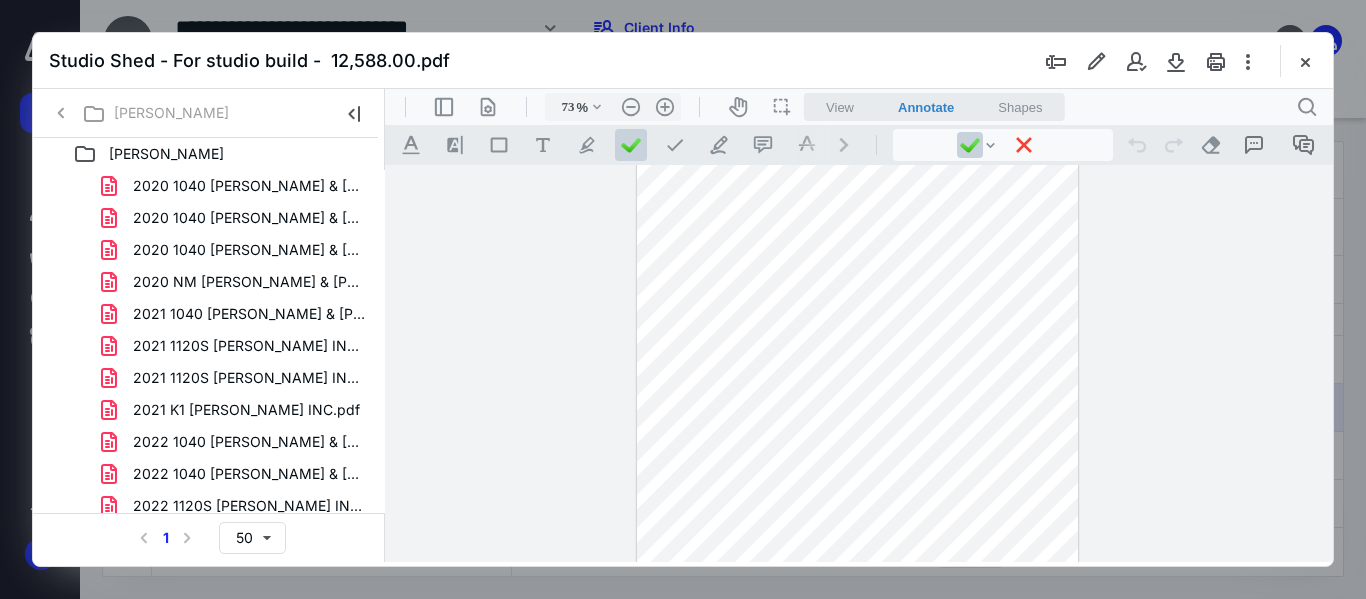 scroll, scrollTop: 0, scrollLeft: 0, axis: both 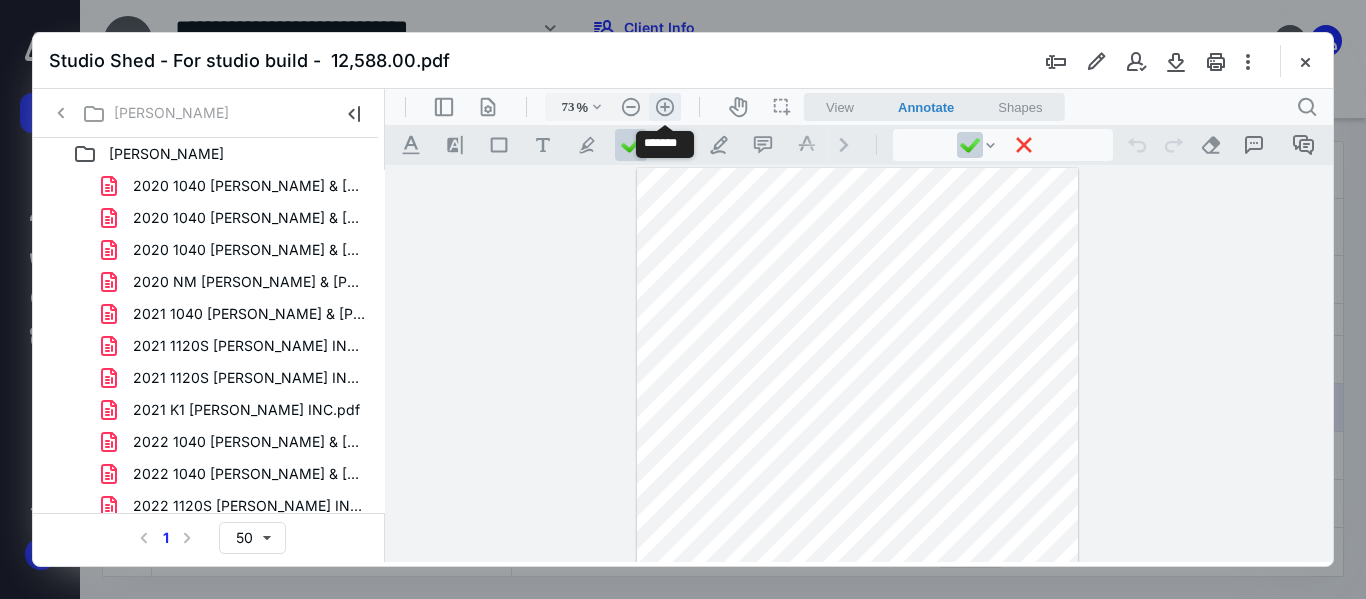 click on ".cls-1{fill:#abb0c4;} icon - header - zoom - in - line" at bounding box center [665, 107] 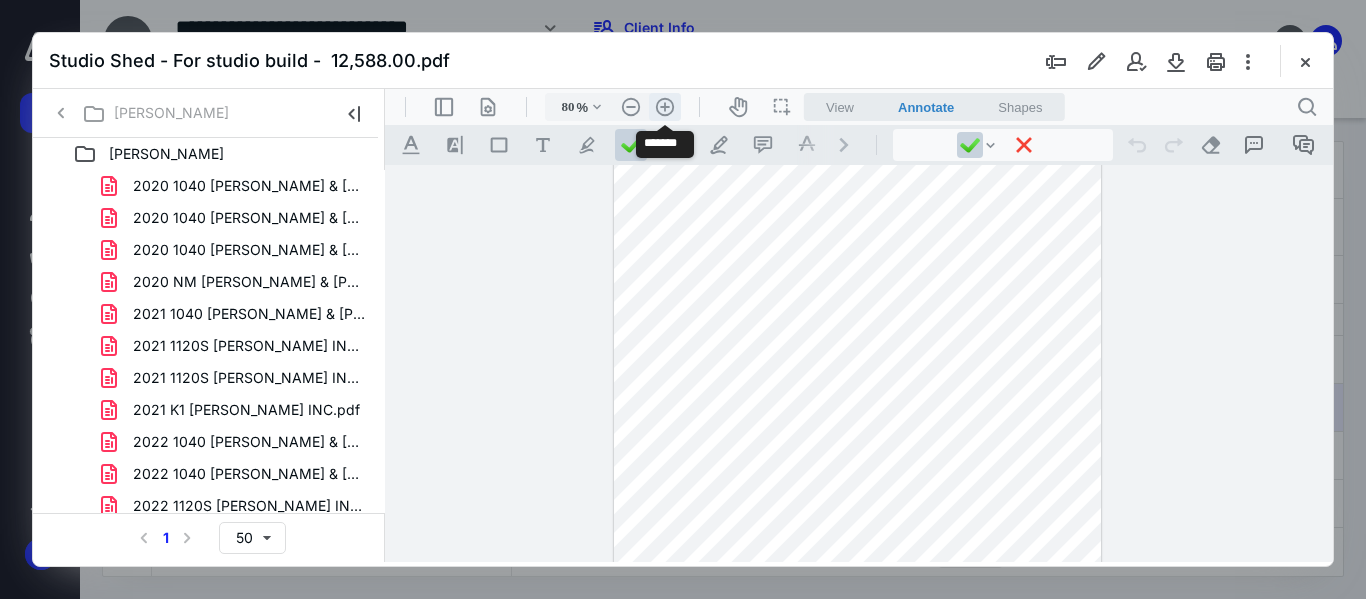 click on ".cls-1{fill:#abb0c4;} icon - header - zoom - in - line" at bounding box center [665, 107] 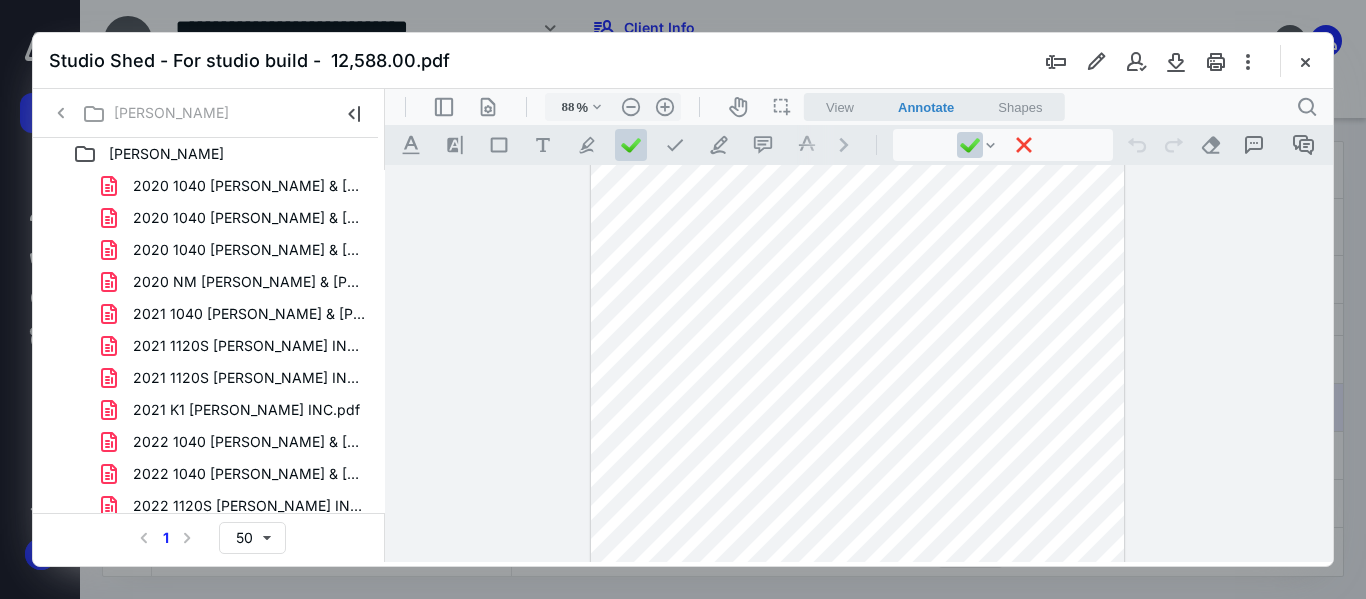 scroll, scrollTop: 0, scrollLeft: 0, axis: both 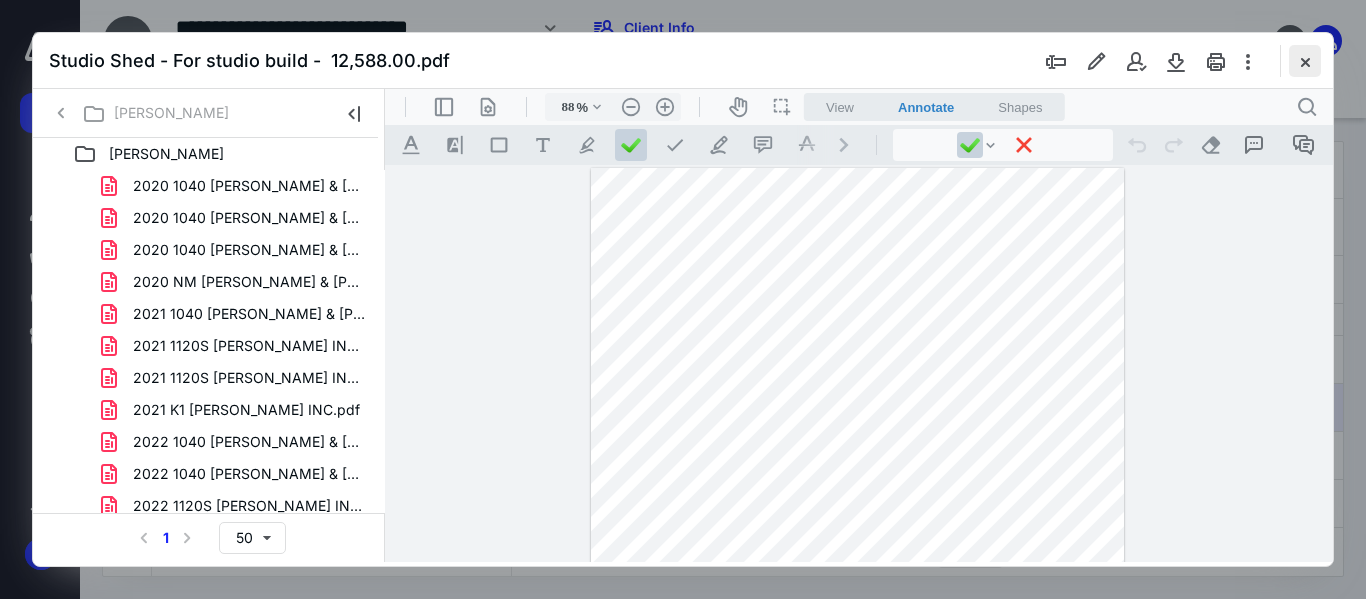 click at bounding box center (1305, 61) 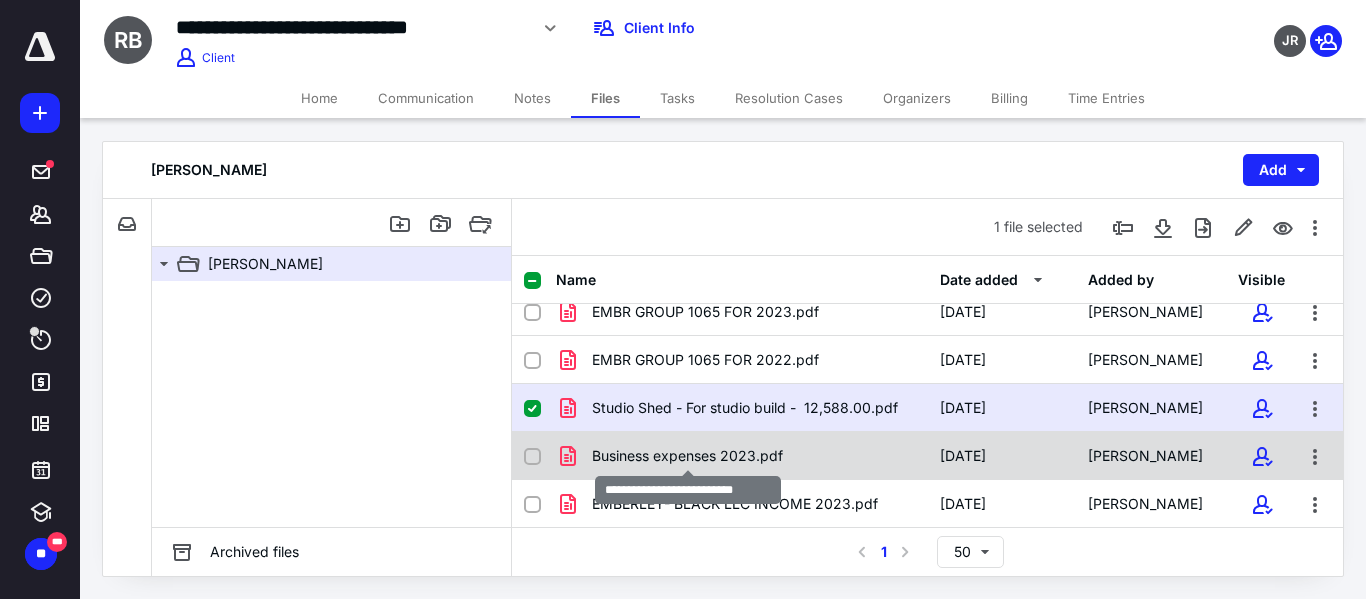 click on "Business expenses 2023.pdf" at bounding box center [687, 456] 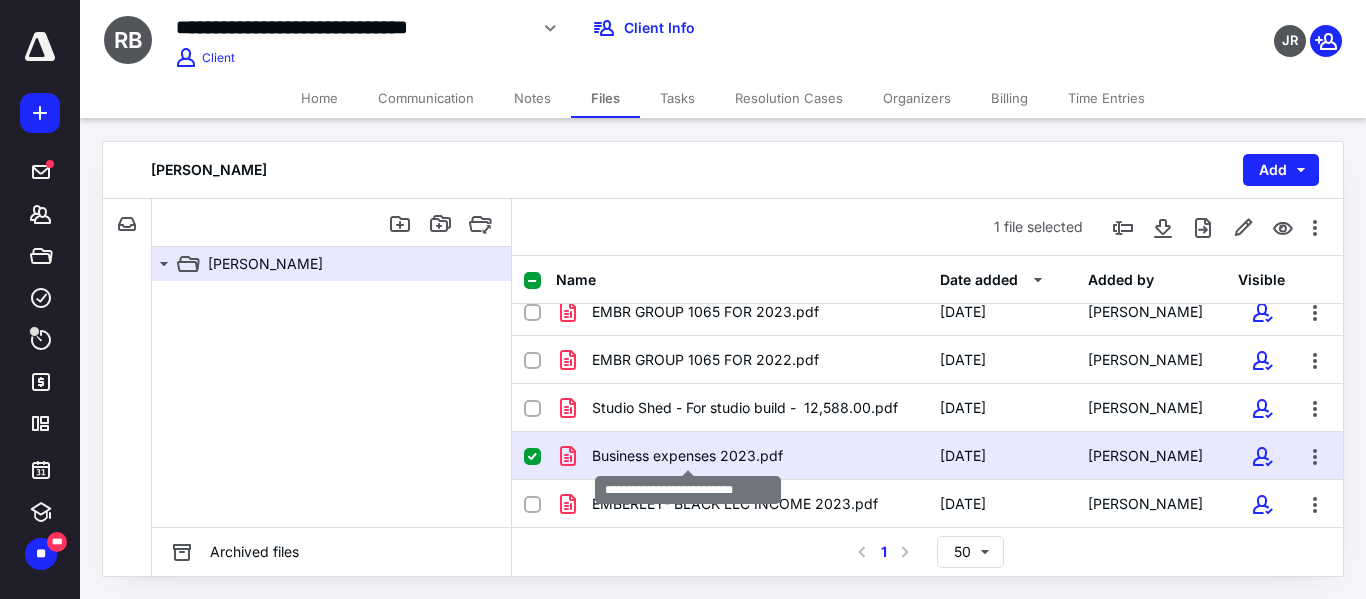 click on "Business expenses 2023.pdf" at bounding box center [687, 456] 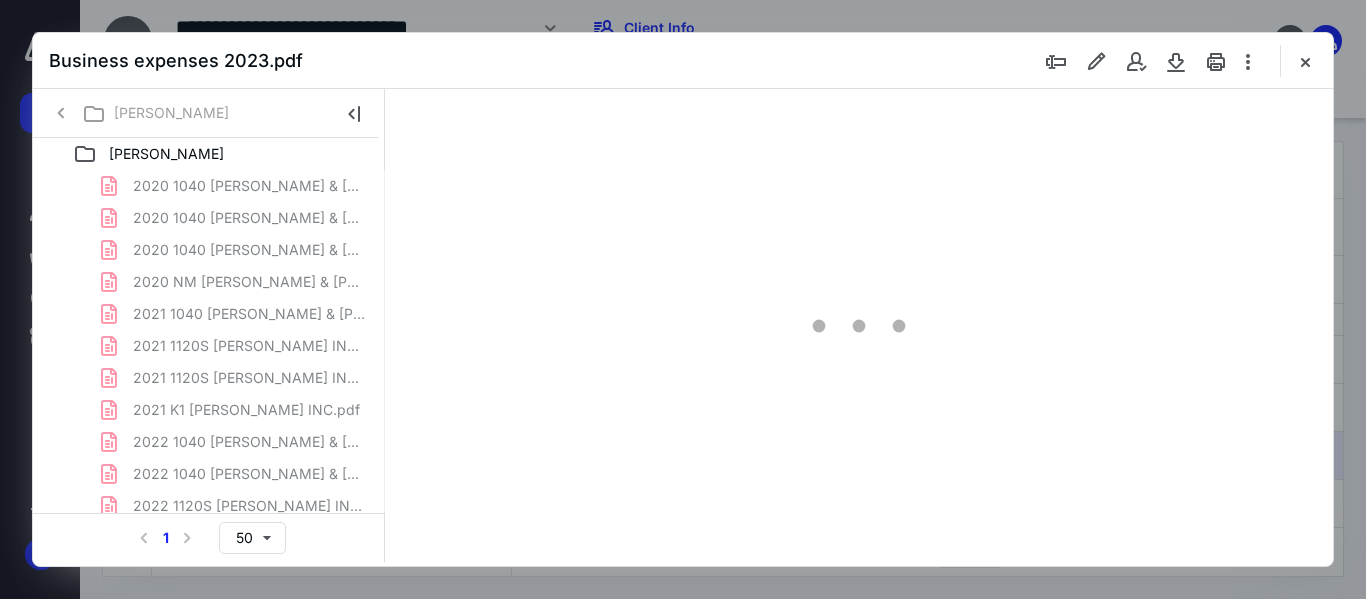 scroll, scrollTop: 0, scrollLeft: 0, axis: both 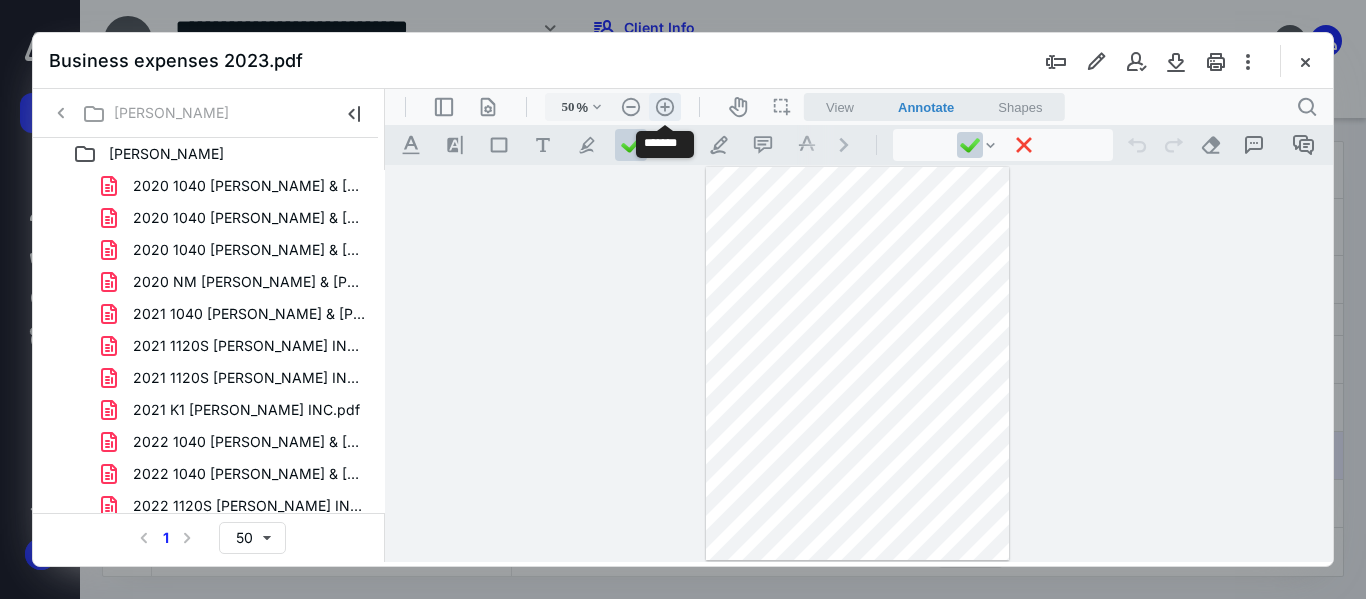 click on ".cls-1{fill:#abb0c4;} icon - header - zoom - in - line" at bounding box center [665, 107] 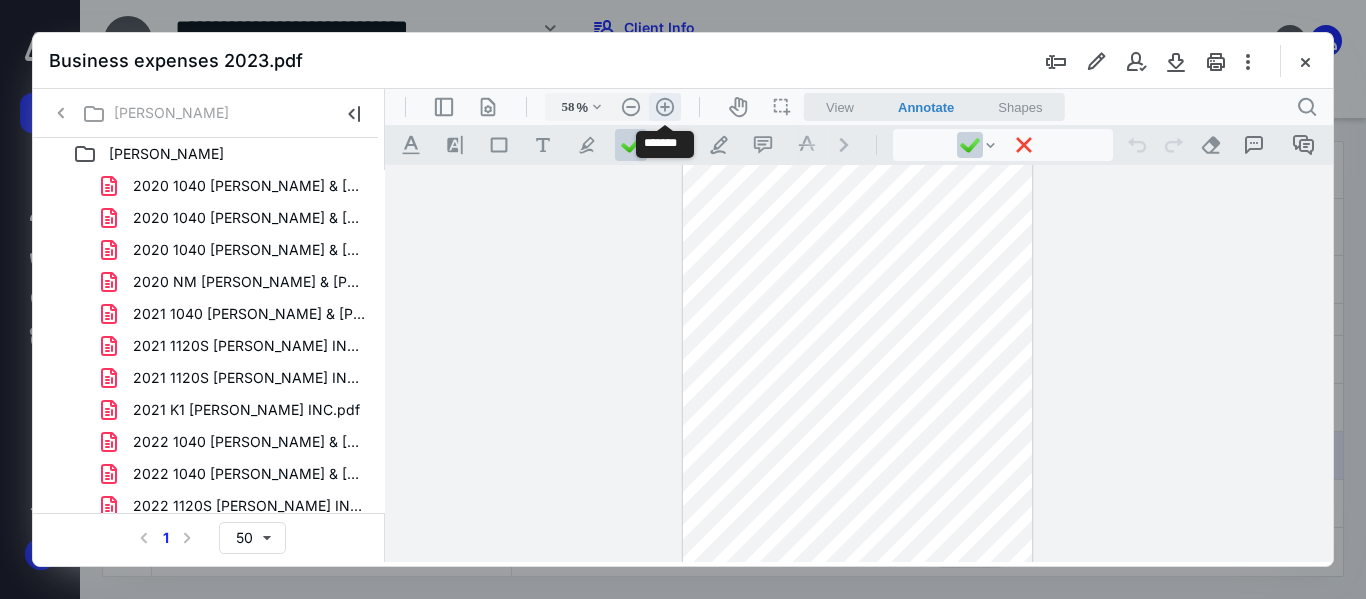 click on ".cls-1{fill:#abb0c4;} icon - header - zoom - in - line" at bounding box center [665, 107] 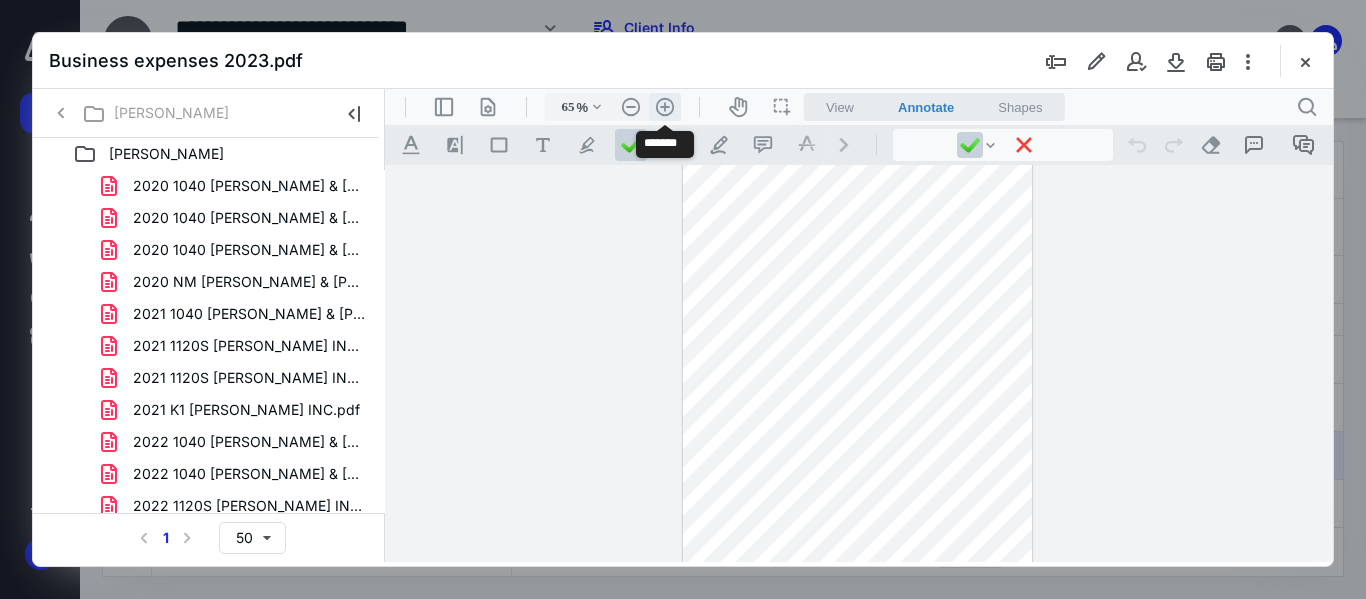 click on ".cls-1{fill:#abb0c4;} icon - header - zoom - in - line" at bounding box center [665, 107] 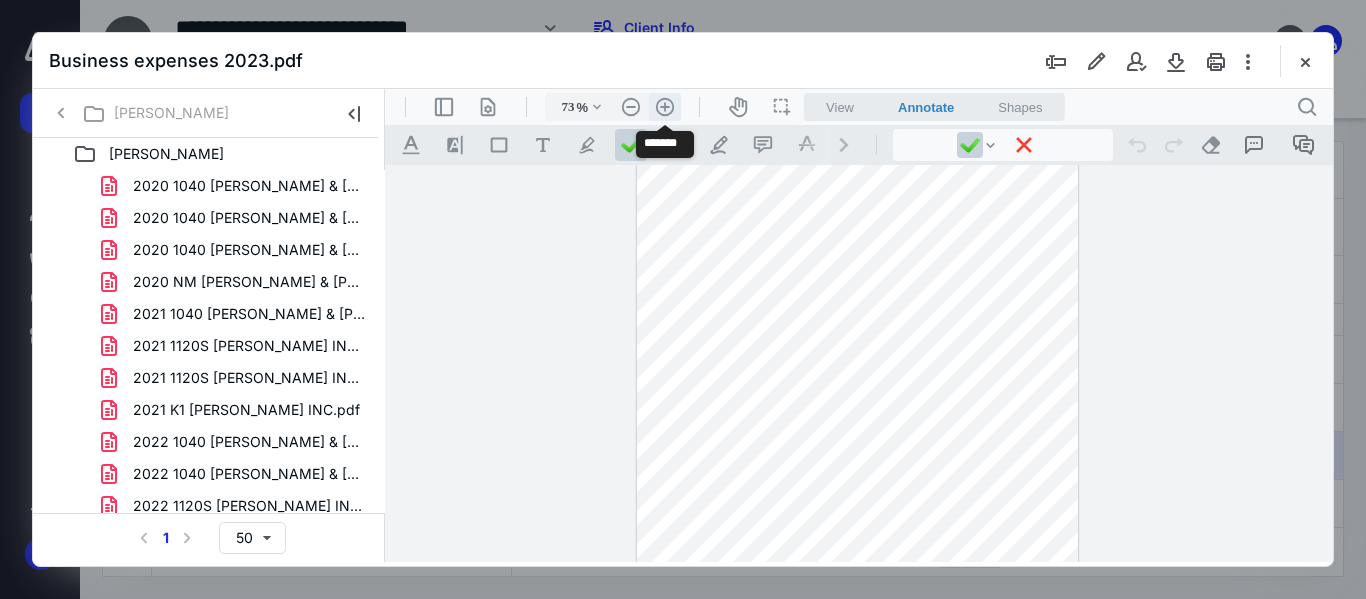 click on ".cls-1{fill:#abb0c4;} icon - header - zoom - in - line" at bounding box center (665, 107) 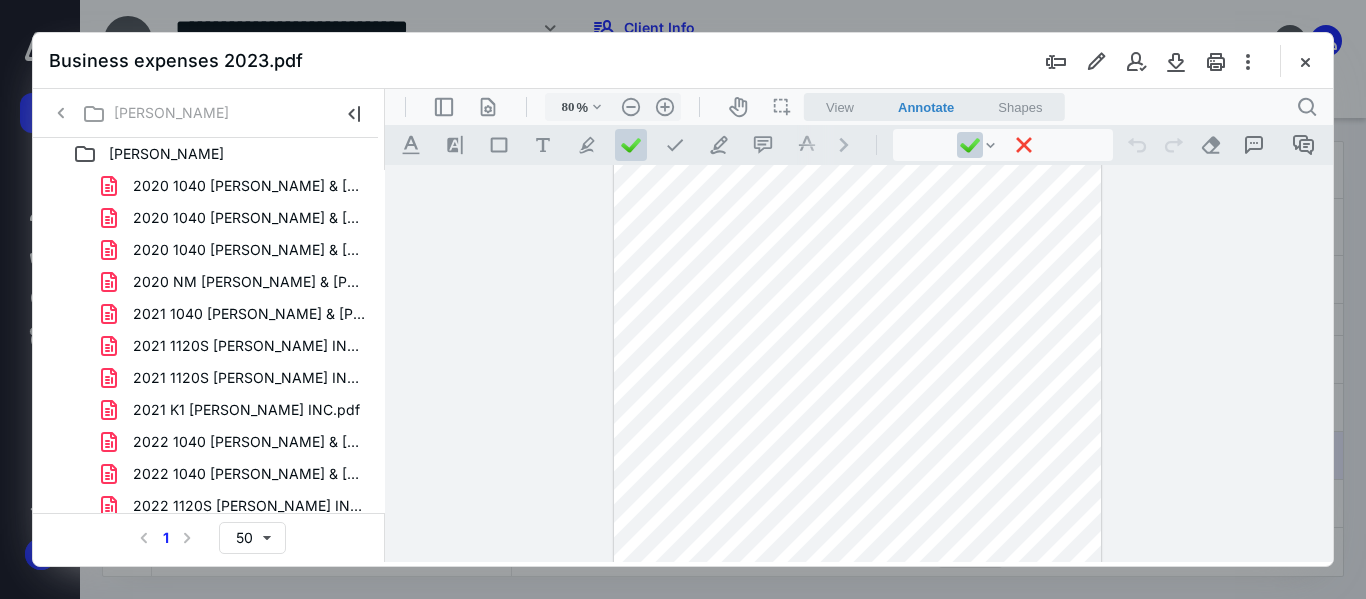 scroll, scrollTop: 200, scrollLeft: 0, axis: vertical 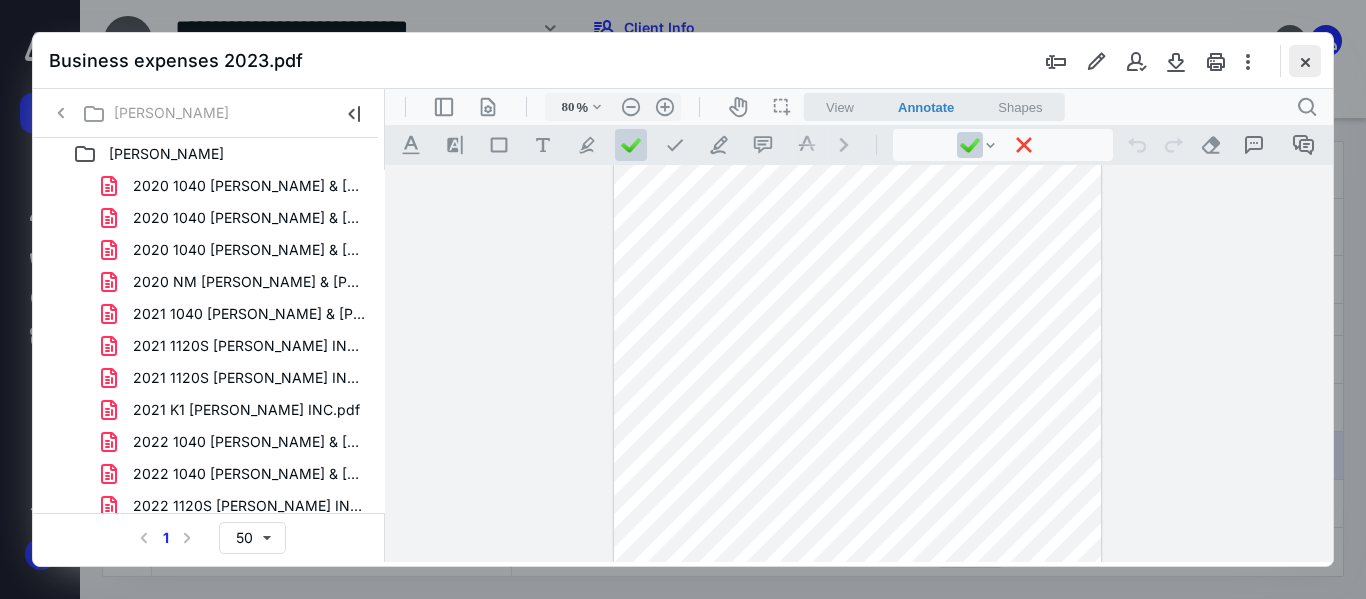 click at bounding box center [1305, 61] 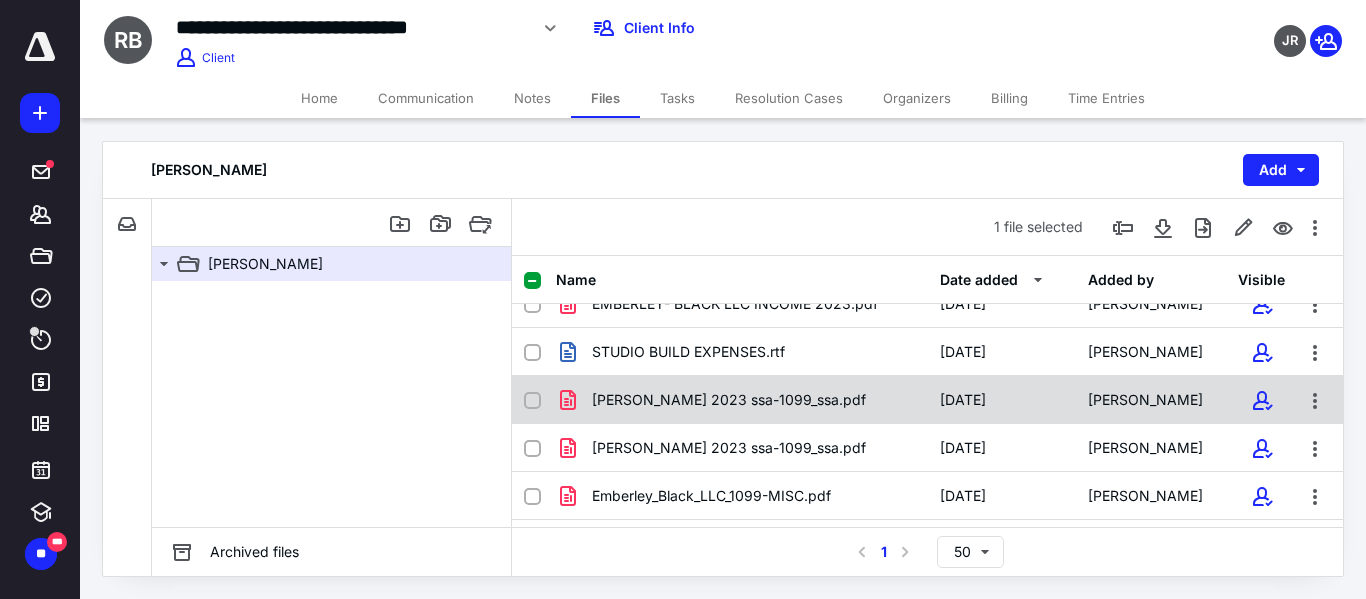 scroll, scrollTop: 500, scrollLeft: 0, axis: vertical 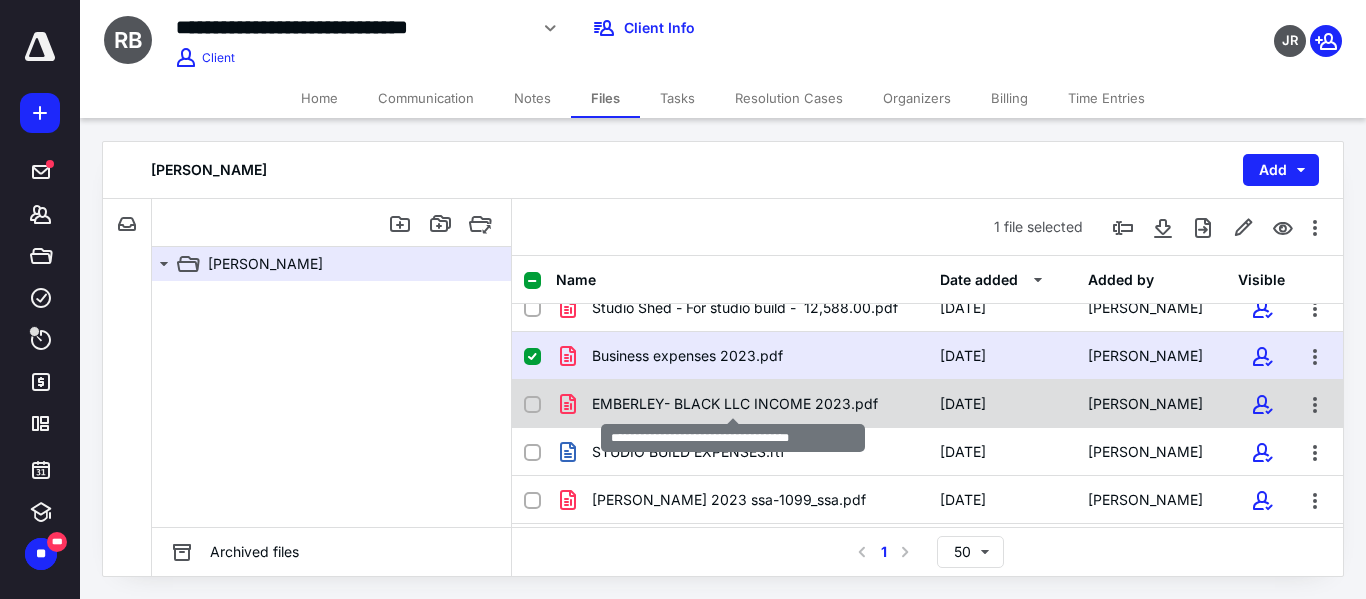 click on "EMBERLEY- BLACK LLC  INCOME 2023.pdf" at bounding box center [735, 404] 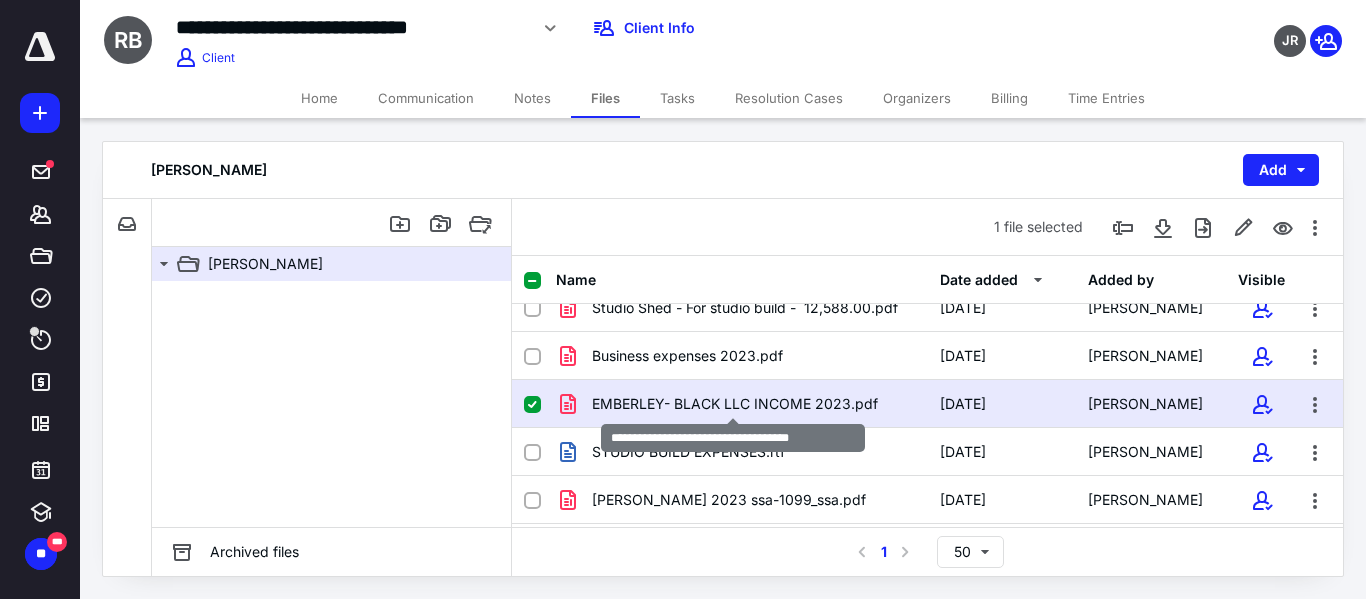 click on "EMBERLEY- BLACK LLC  INCOME 2023.pdf" at bounding box center (735, 404) 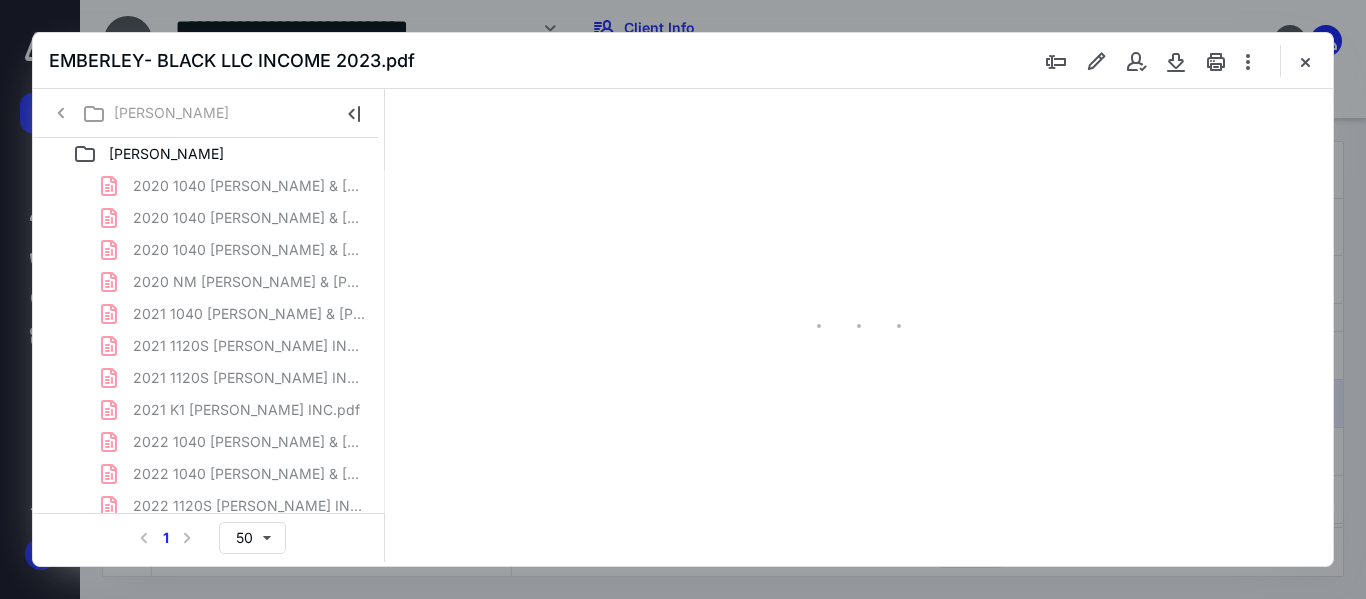 scroll, scrollTop: 0, scrollLeft: 0, axis: both 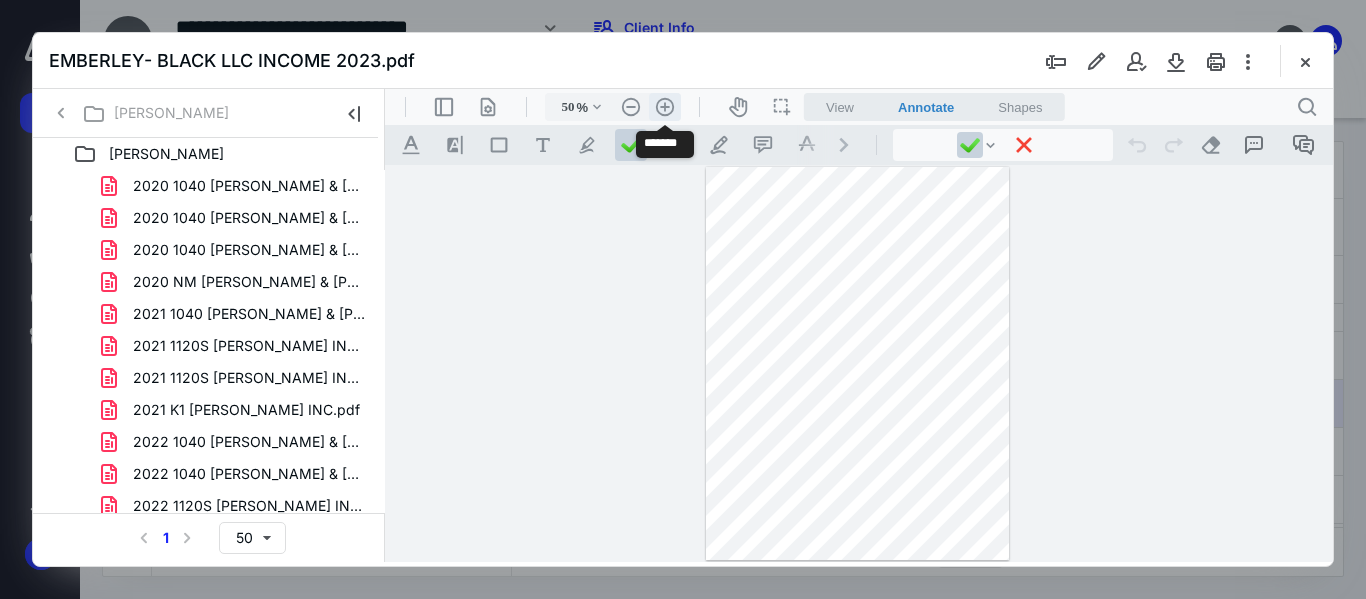 click on ".cls-1{fill:#abb0c4;} icon - header - zoom - in - line" at bounding box center [665, 107] 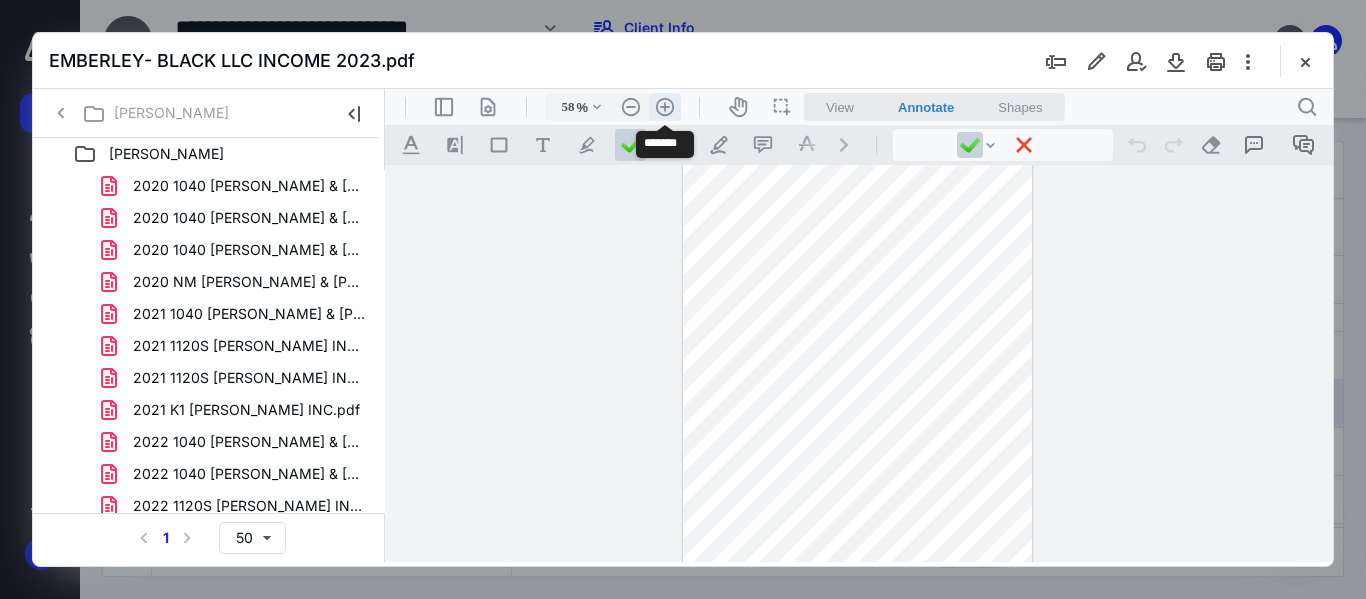 click on ".cls-1{fill:#abb0c4;} icon - header - zoom - in - line" at bounding box center (665, 107) 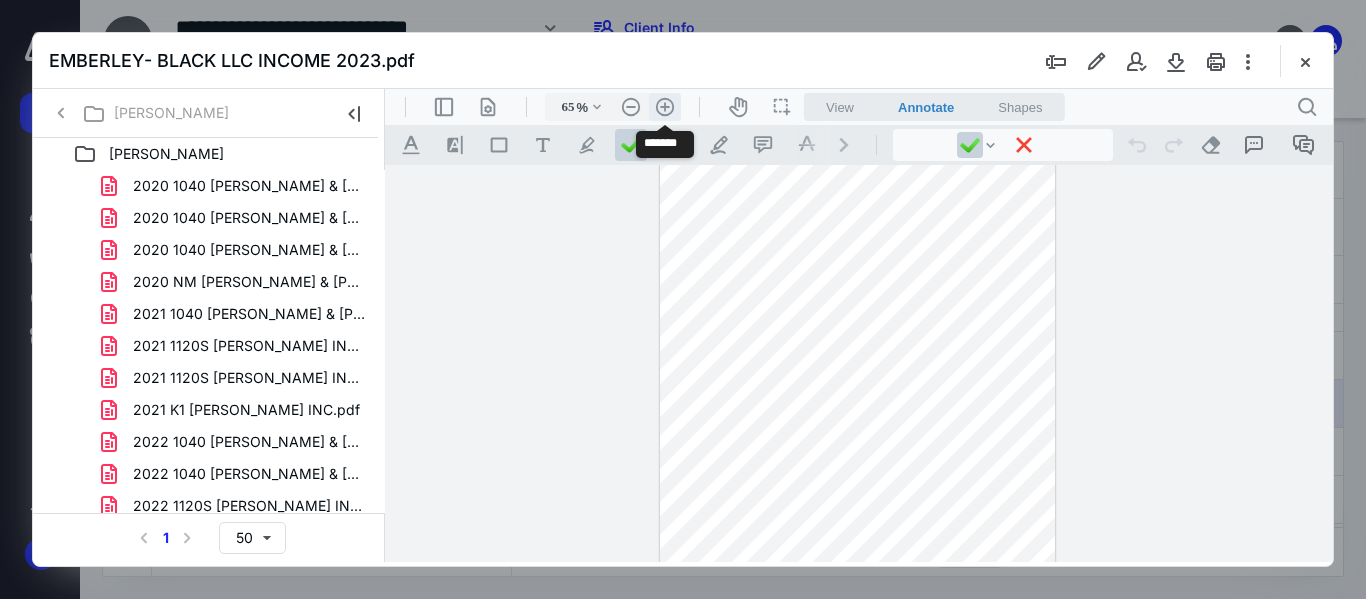click on ".cls-1{fill:#abb0c4;} icon - header - zoom - in - line" at bounding box center [665, 107] 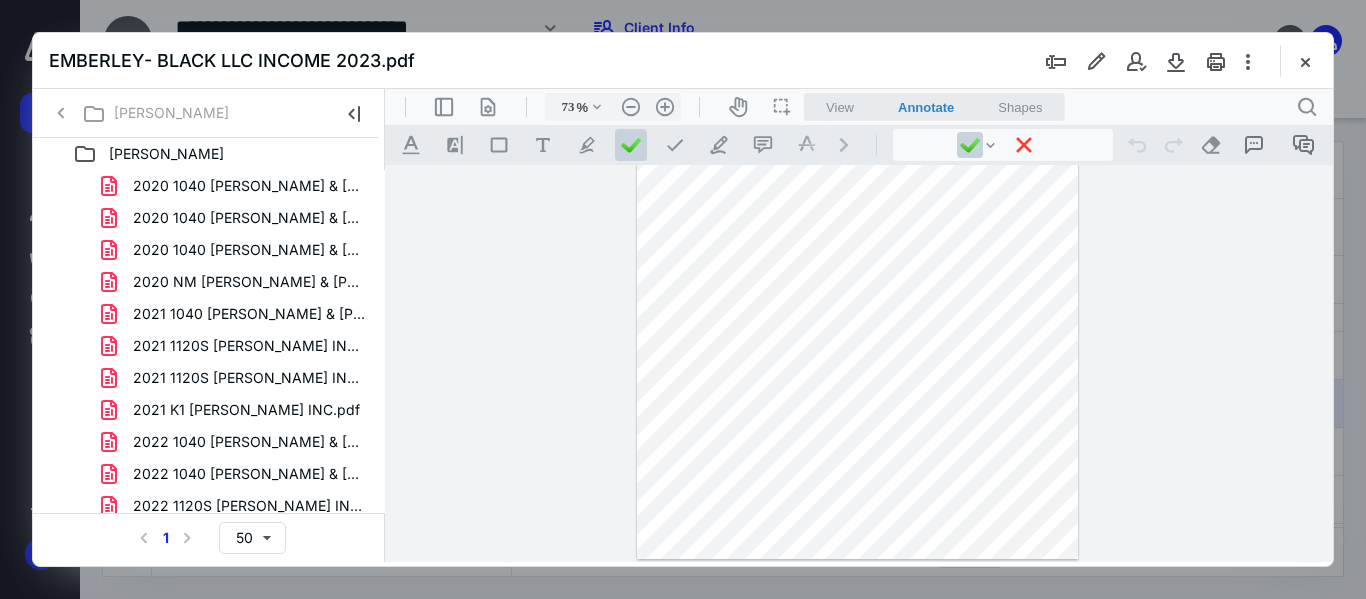 scroll, scrollTop: 0, scrollLeft: 0, axis: both 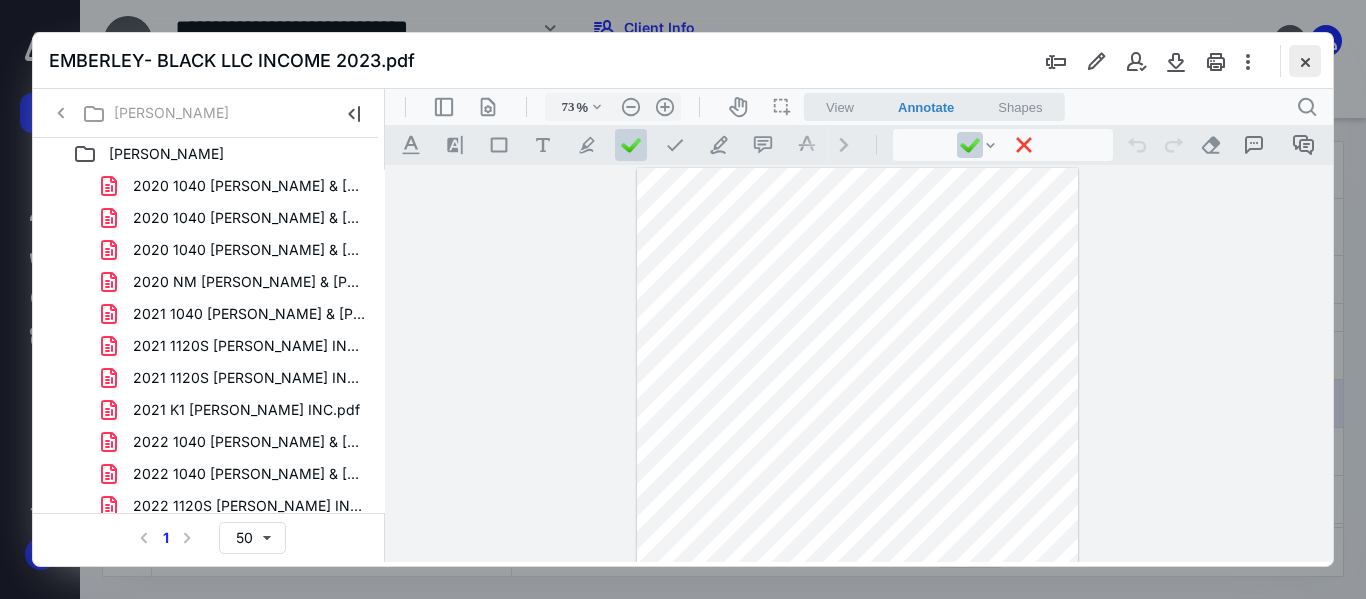click at bounding box center (1305, 61) 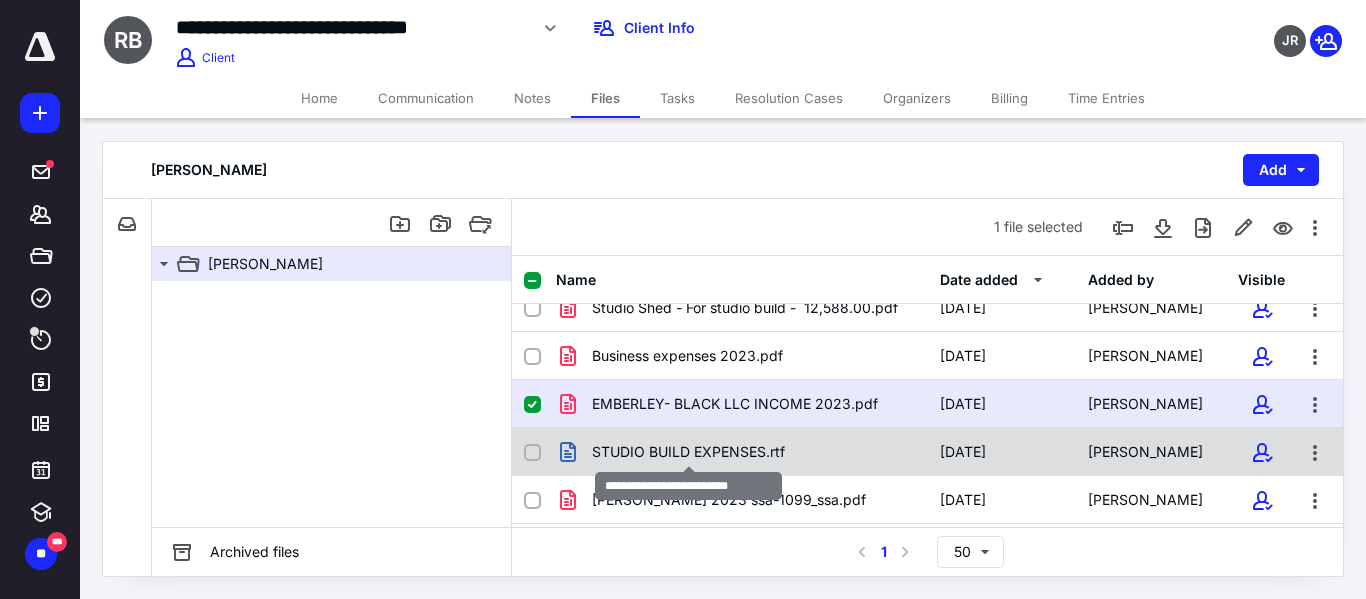 click on "STUDIO BUILD EXPENSES.rtf" at bounding box center [688, 452] 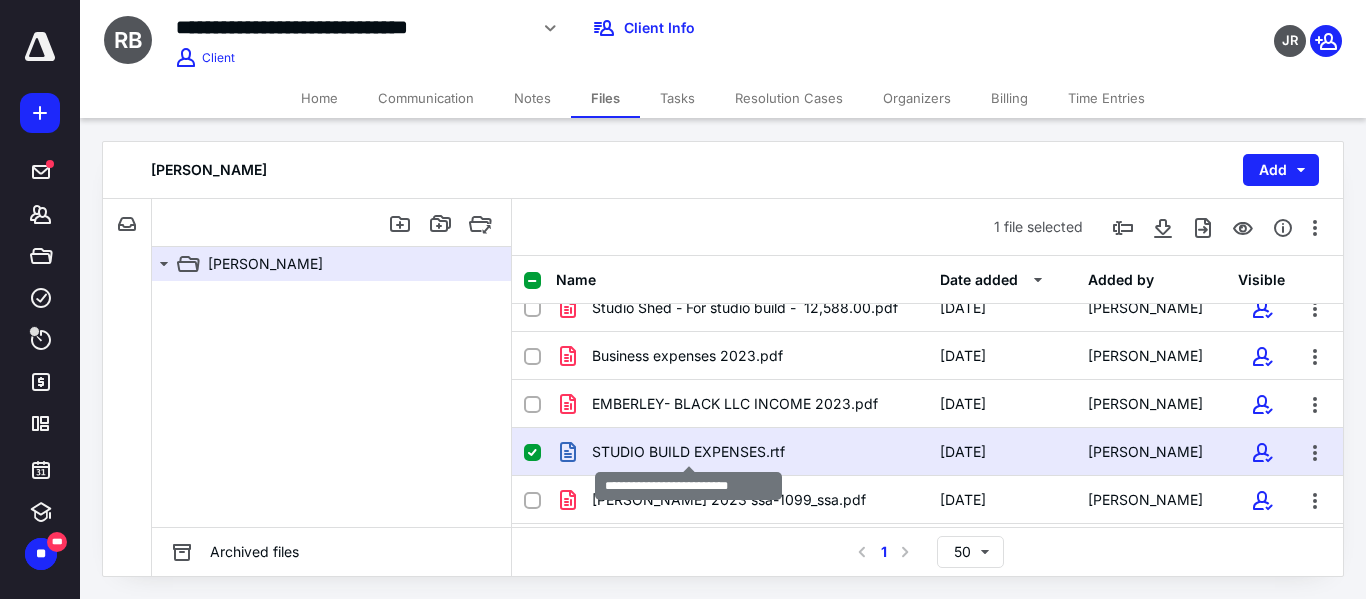 click on "STUDIO BUILD EXPENSES.rtf" at bounding box center (688, 452) 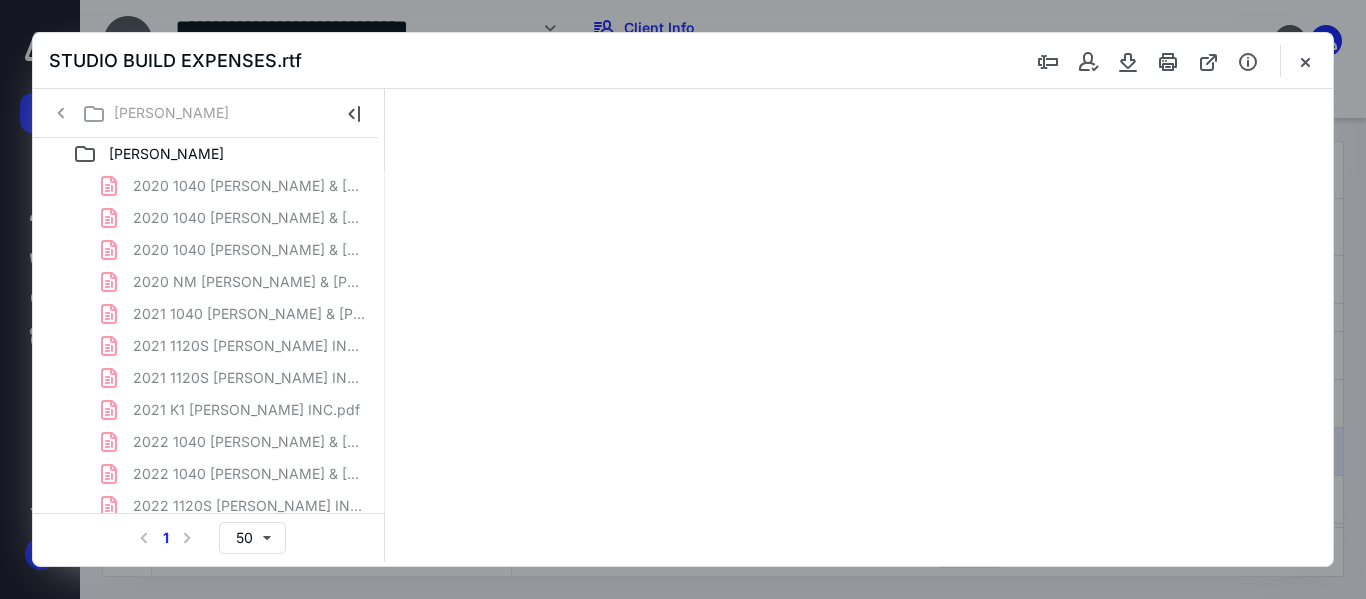 scroll, scrollTop: 0, scrollLeft: 0, axis: both 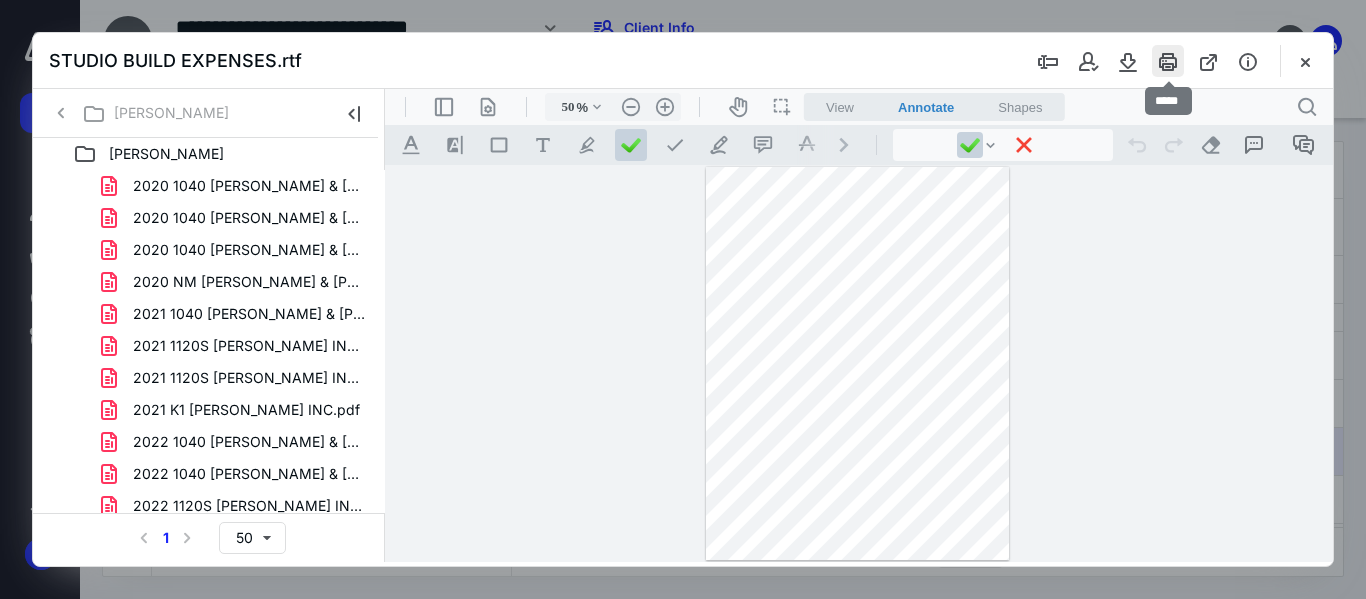 click at bounding box center [1168, 61] 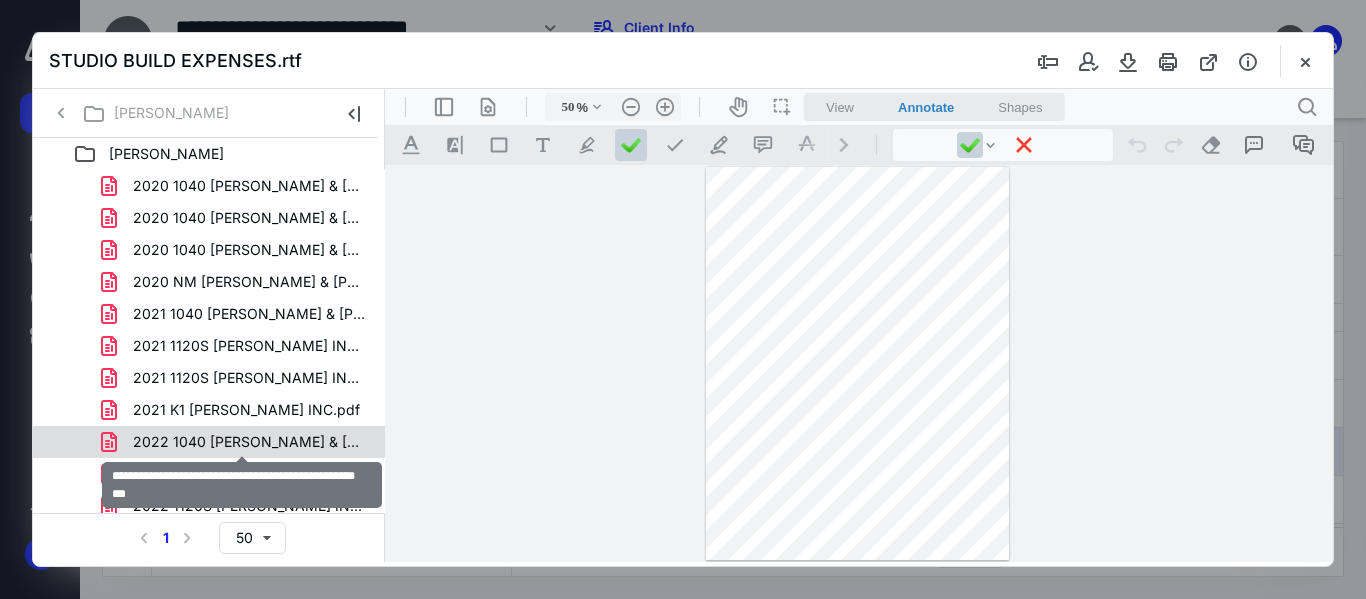 click on "2022 1040 [PERSON_NAME] & [PERSON_NAME] COPY 1.pdf" at bounding box center [249, 442] 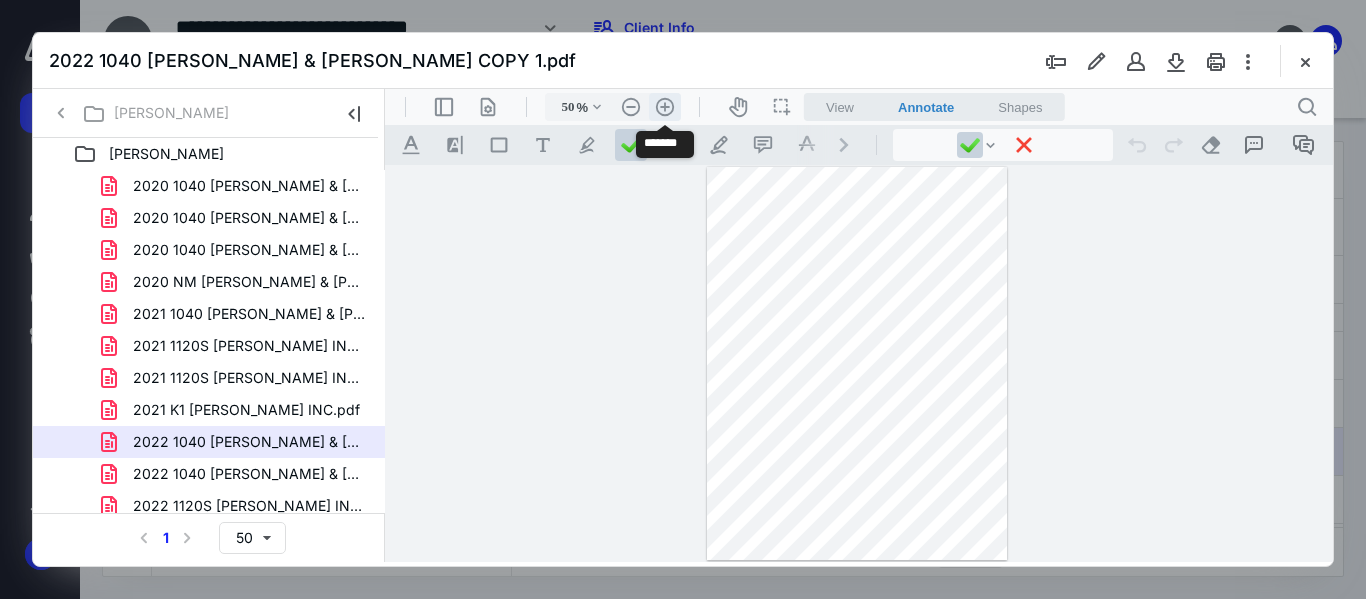 click on ".cls-1{fill:#abb0c4;} icon - header - zoom - in - line" at bounding box center (665, 107) 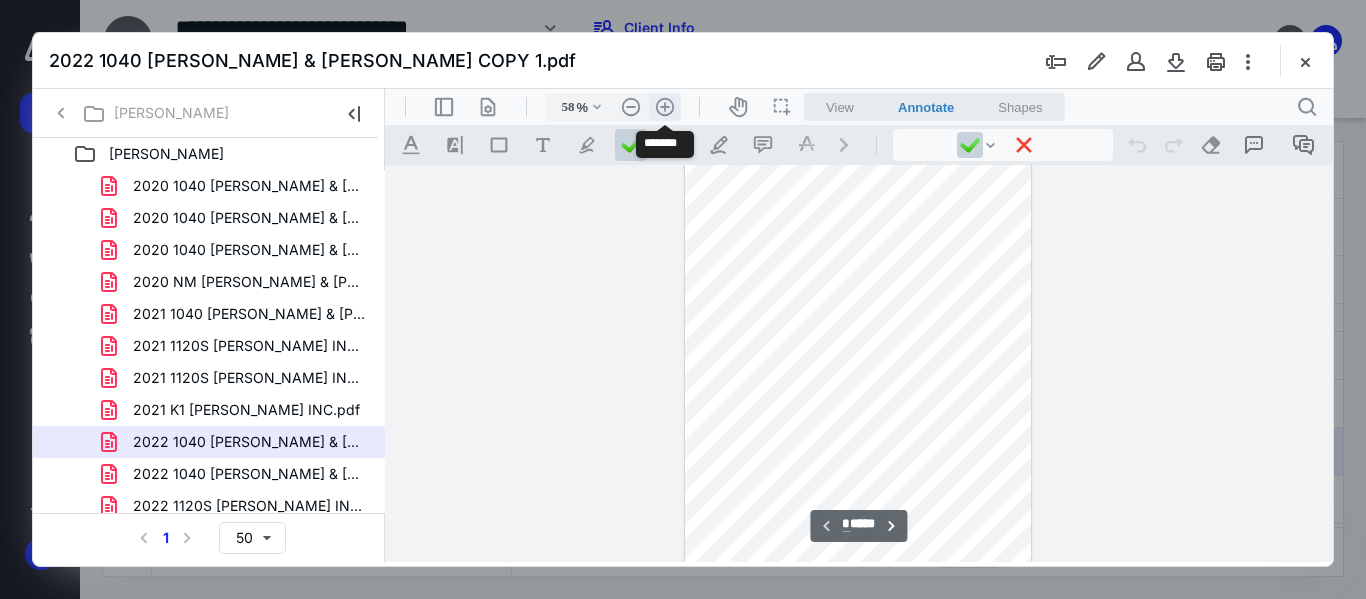 click on ".cls-1{fill:#abb0c4;} icon - header - zoom - in - line" at bounding box center [665, 107] 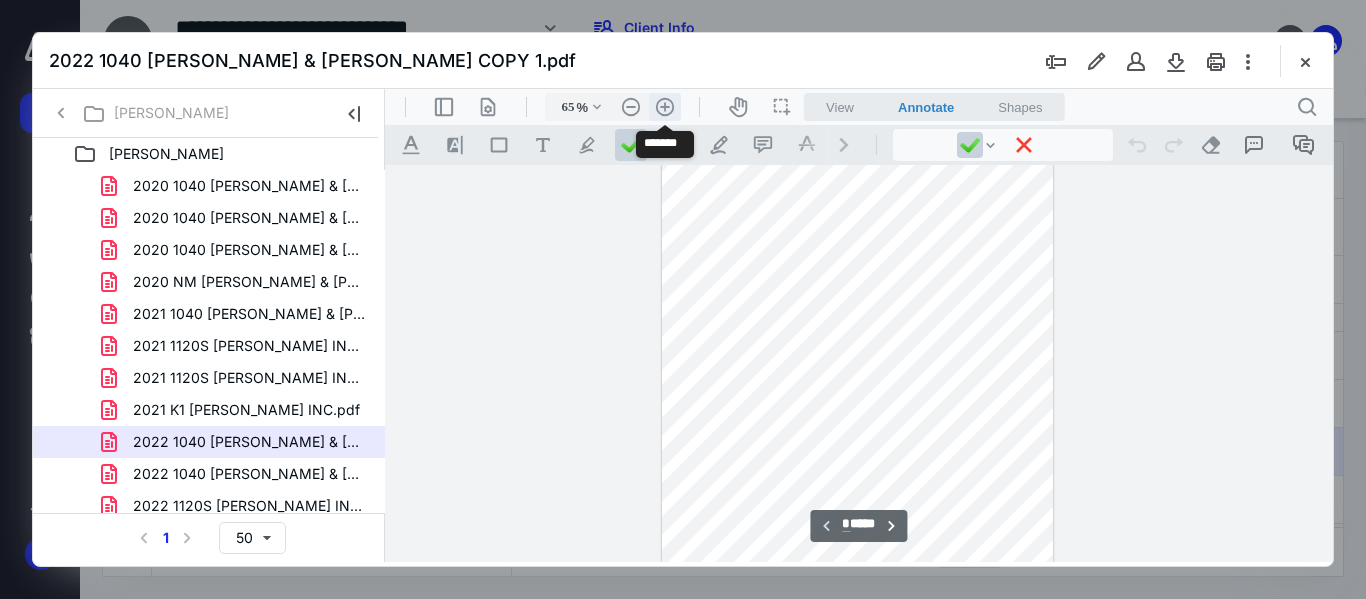 click on ".cls-1{fill:#abb0c4;} icon - header - zoom - in - line" at bounding box center (665, 107) 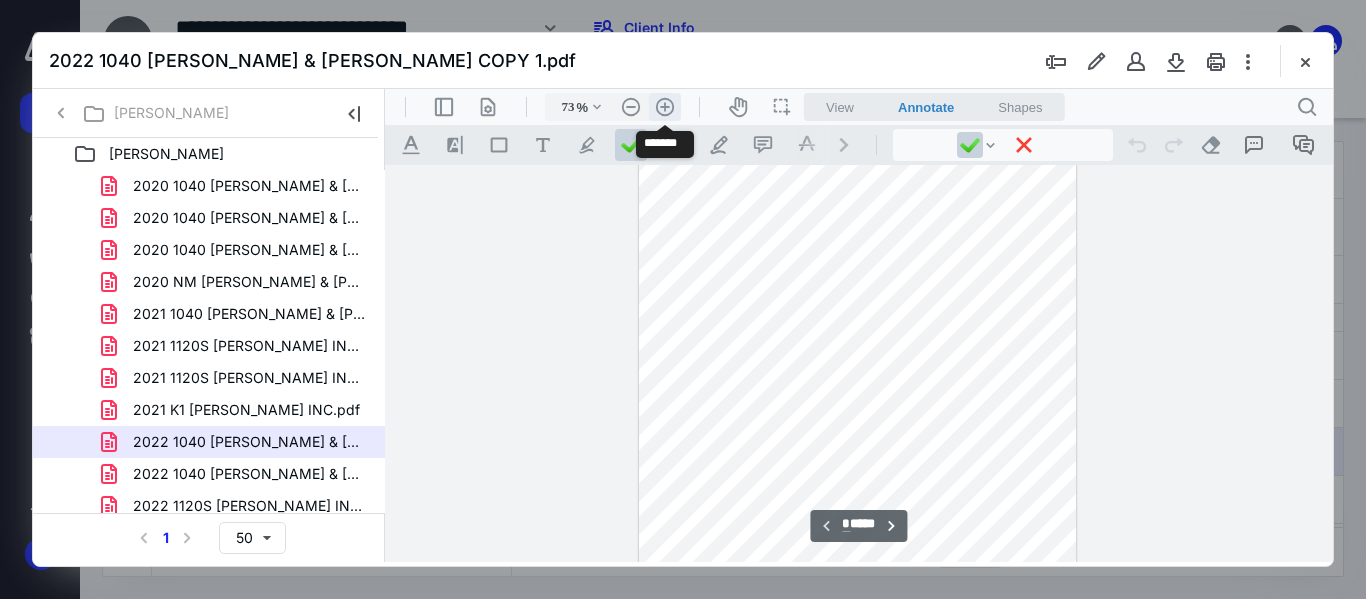 click on ".cls-1{fill:#abb0c4;} icon - header - zoom - in - line" at bounding box center [665, 107] 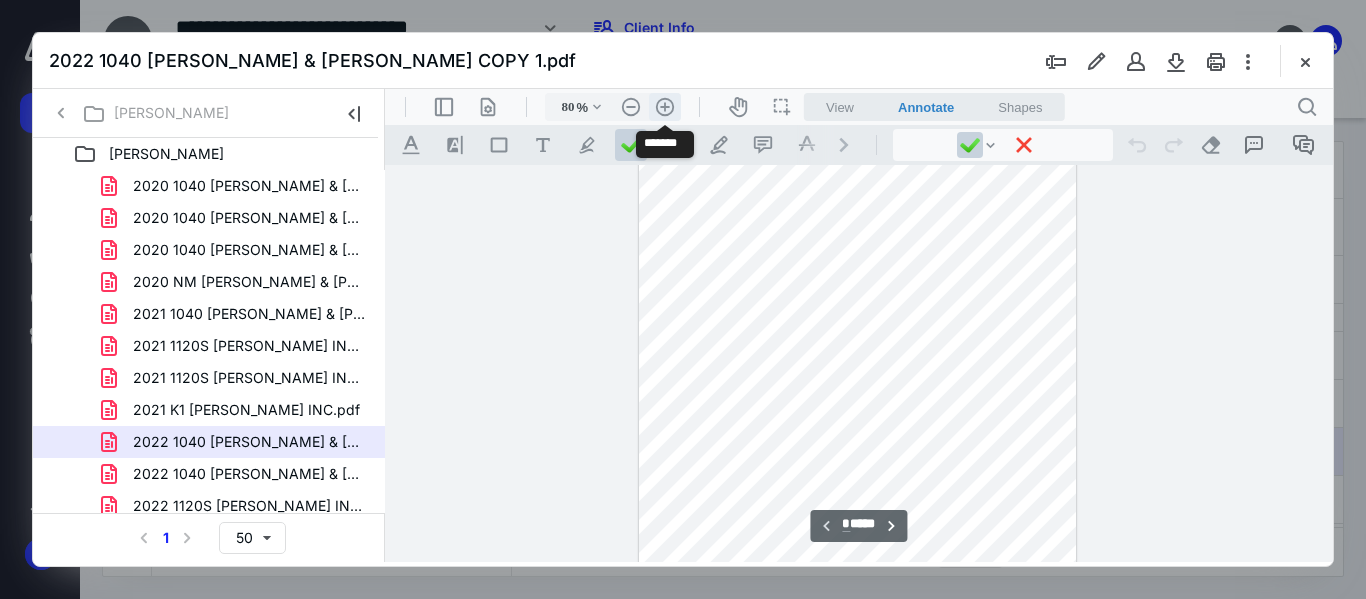 click on ".cls-1{fill:#abb0c4;} icon - header - zoom - in - line" at bounding box center [665, 107] 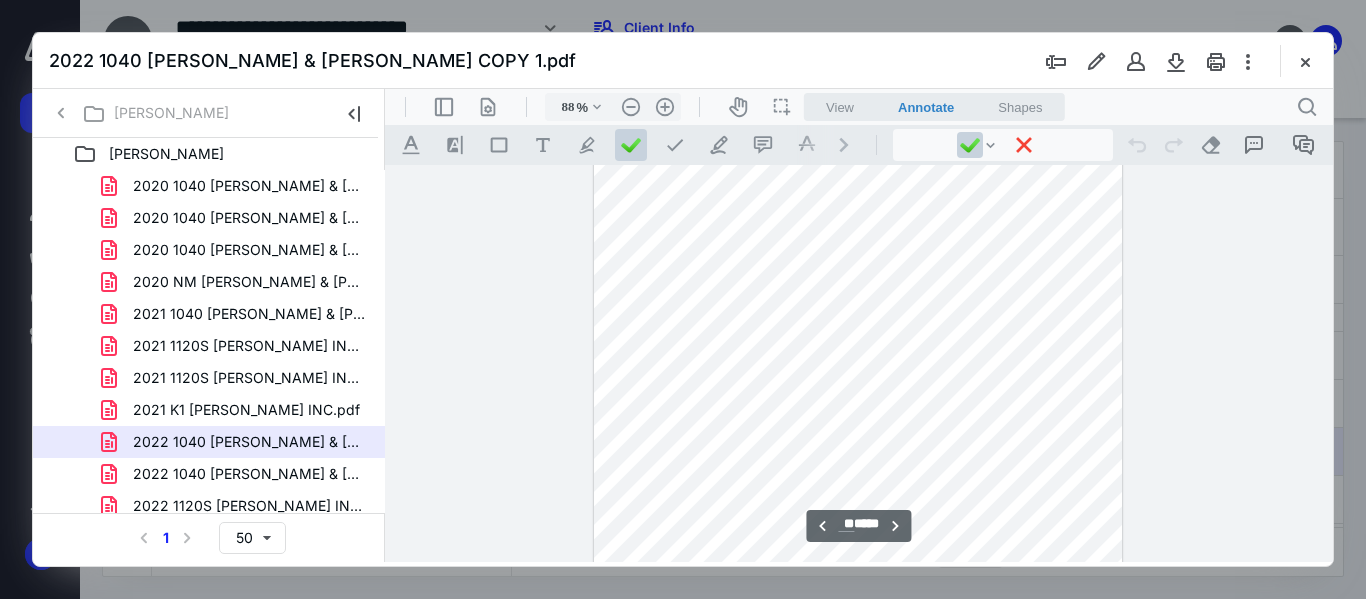scroll, scrollTop: 13520, scrollLeft: 0, axis: vertical 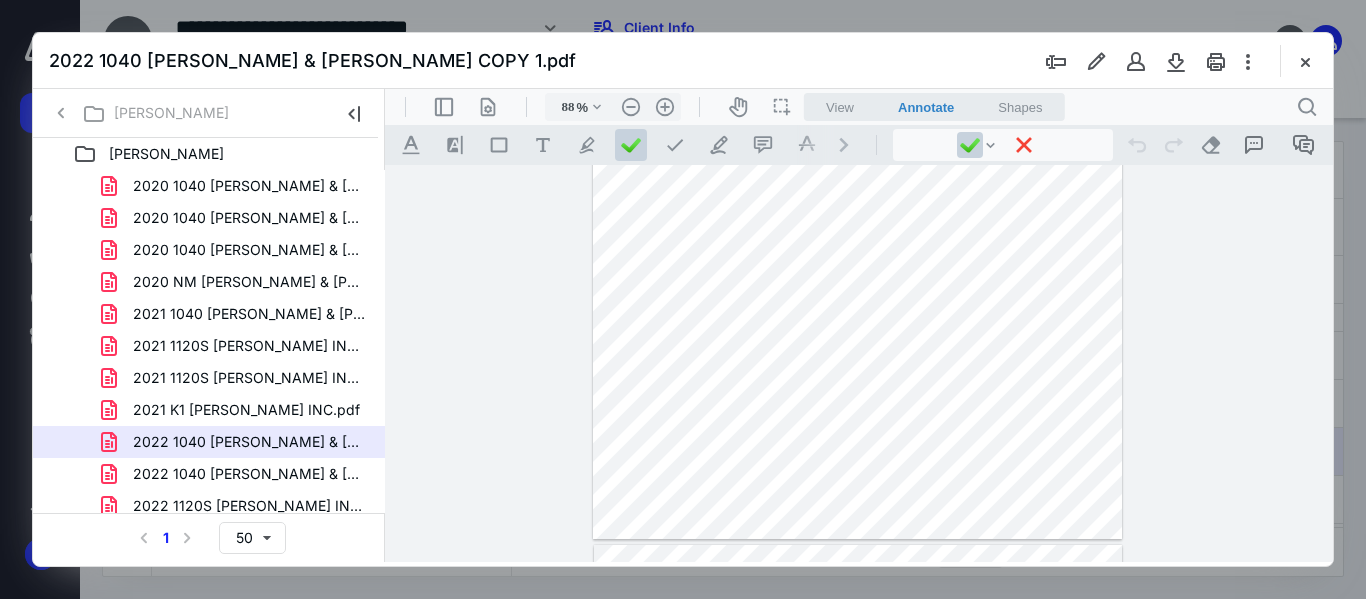 click on "**********" at bounding box center [859, 363] 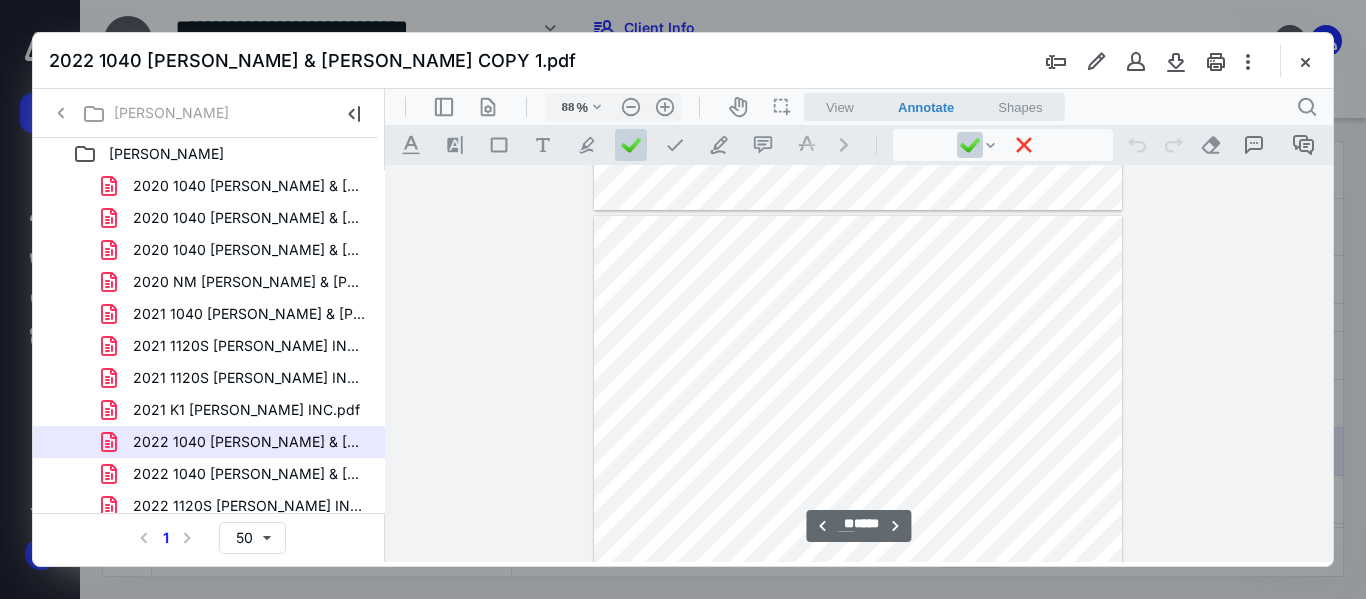 scroll, scrollTop: 18520, scrollLeft: 0, axis: vertical 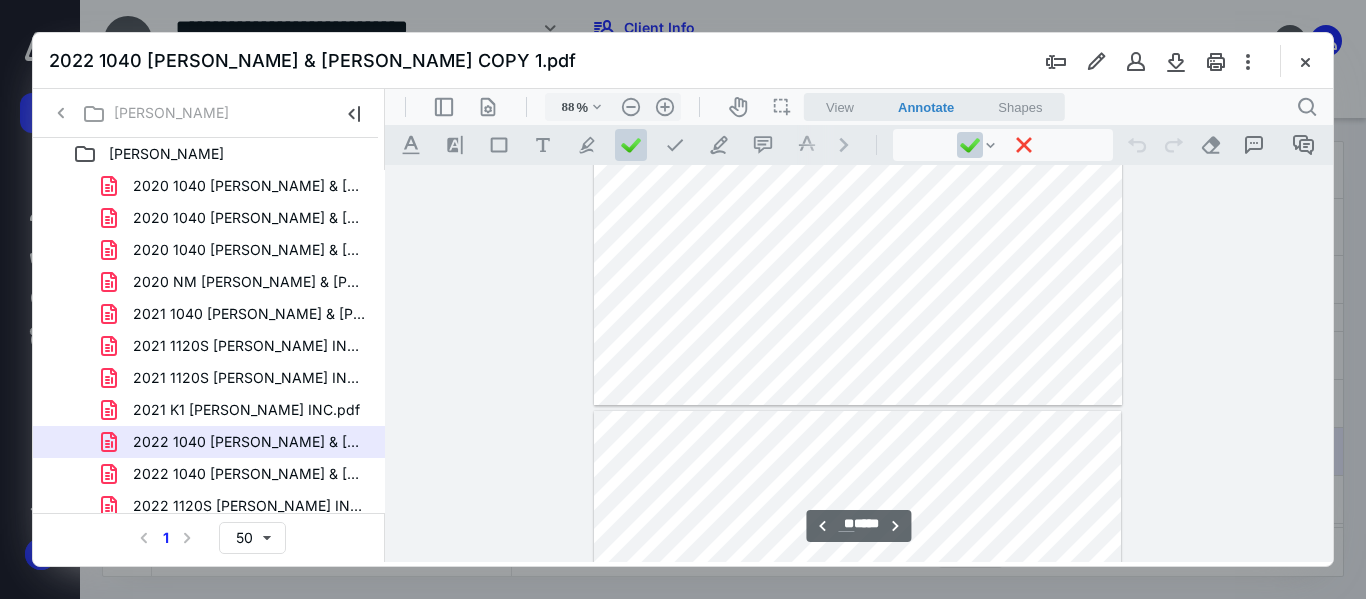type on "**" 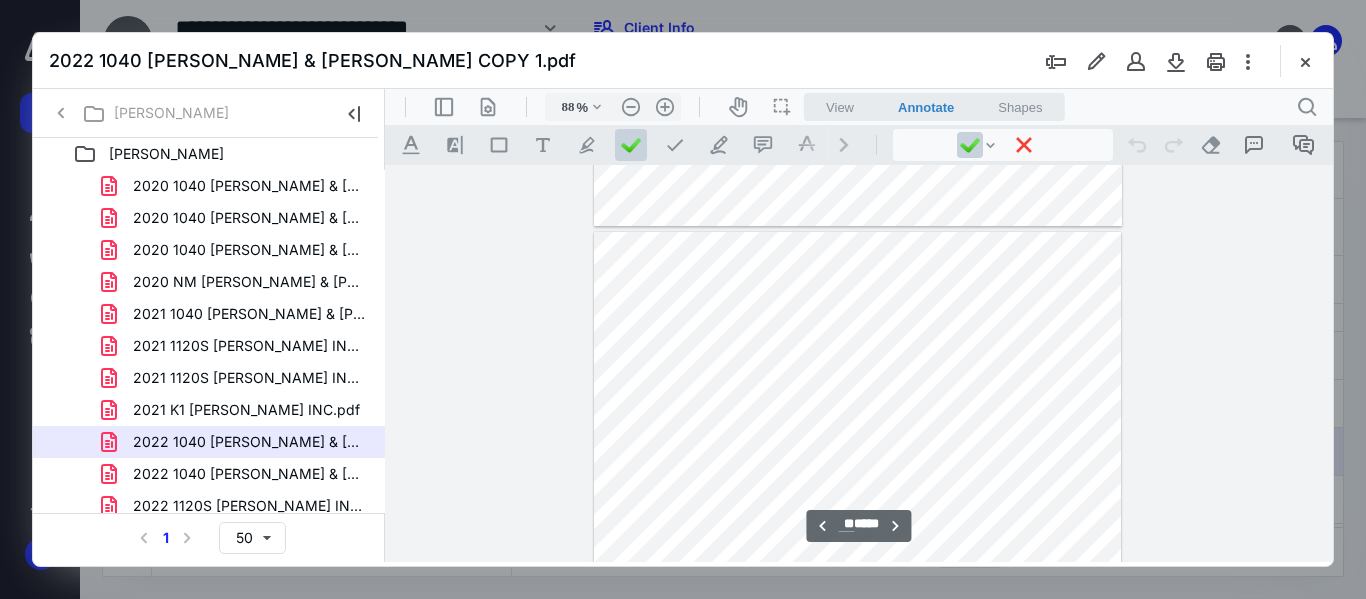 scroll, scrollTop: 18820, scrollLeft: 0, axis: vertical 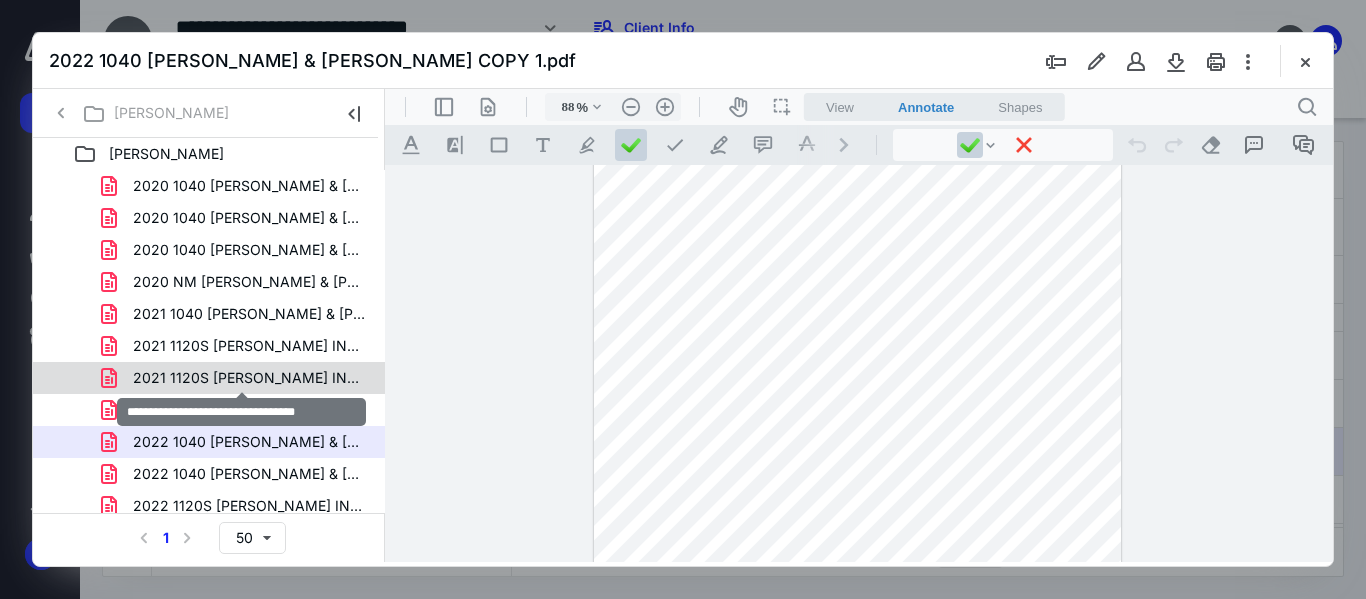 click on "2021 1120S [PERSON_NAME] INC.pdf" at bounding box center [249, 378] 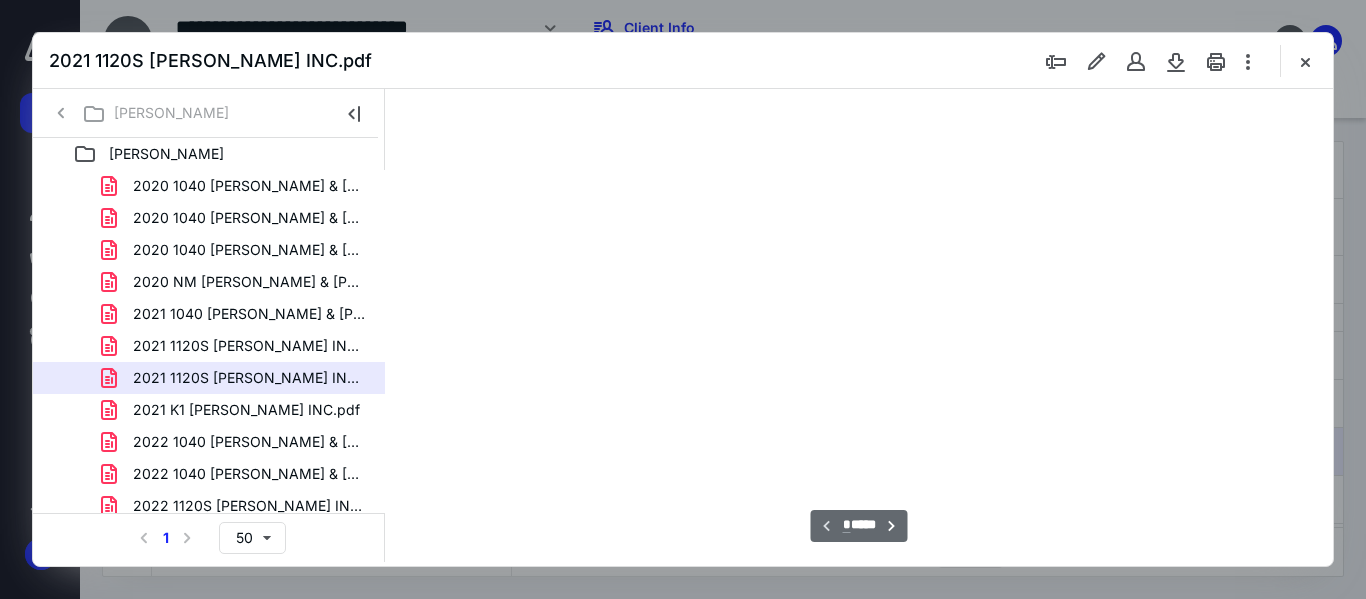 scroll, scrollTop: 78, scrollLeft: 0, axis: vertical 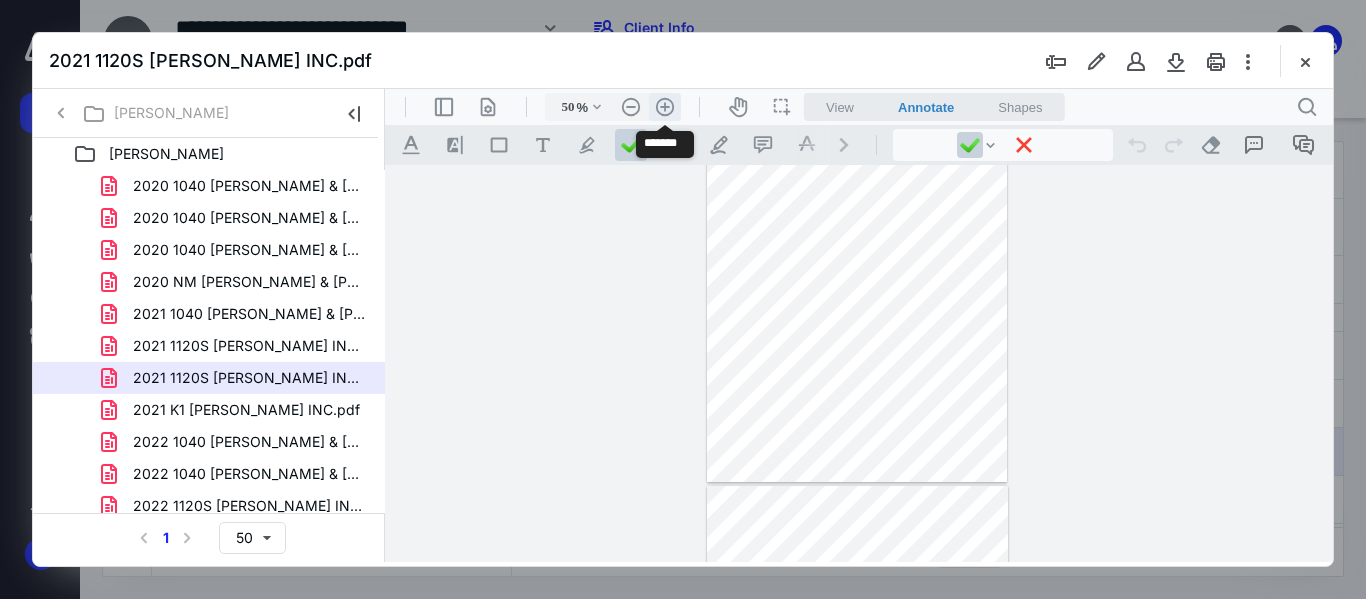 click on ".cls-1{fill:#abb0c4;} icon - header - zoom - in - line" at bounding box center (665, 107) 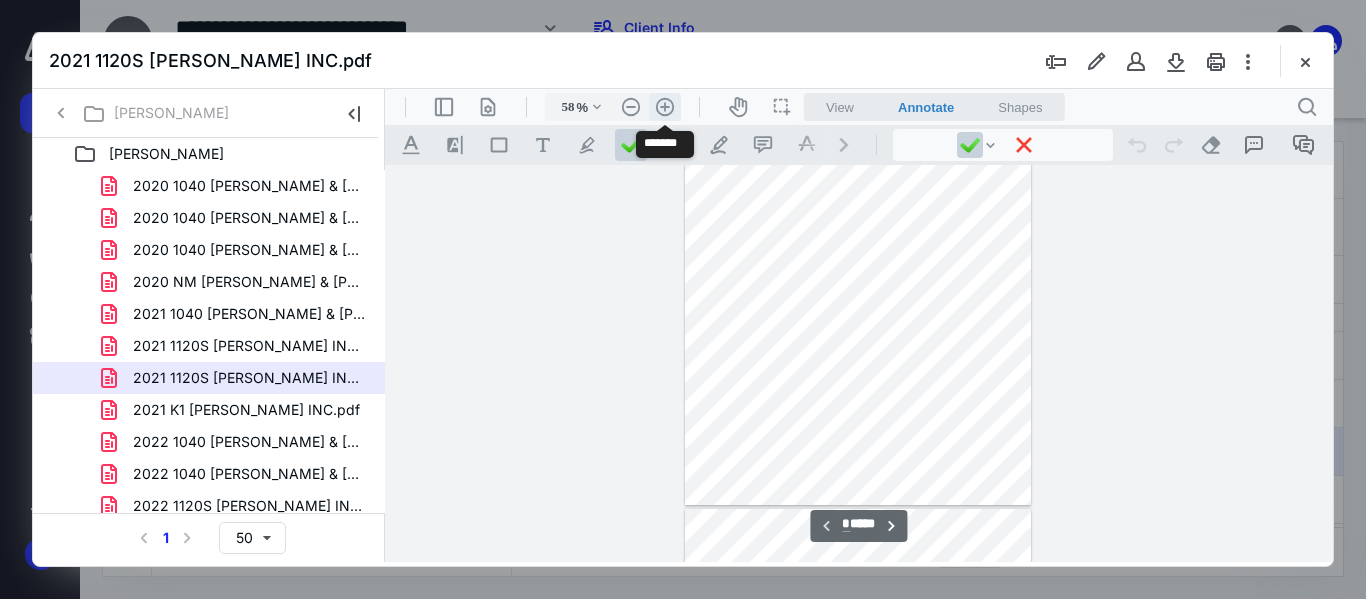 click on ".cls-1{fill:#abb0c4;} icon - header - zoom - in - line" at bounding box center (665, 107) 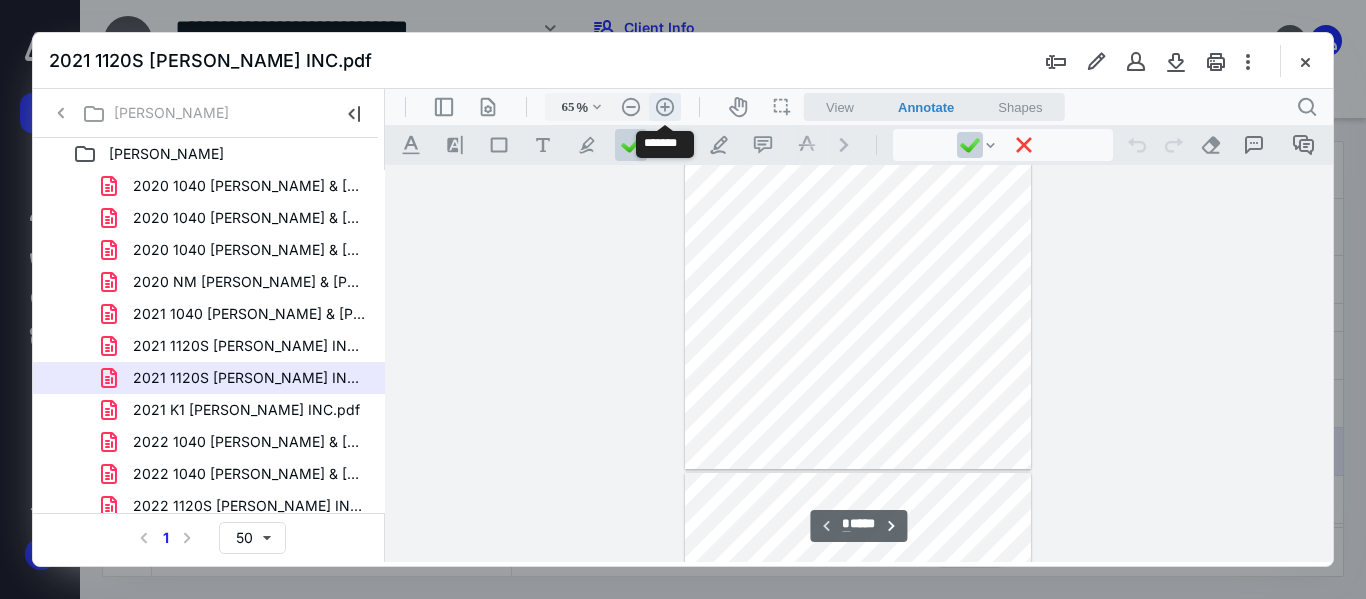 click on ".cls-1{fill:#abb0c4;} icon - header - zoom - in - line" at bounding box center [665, 107] 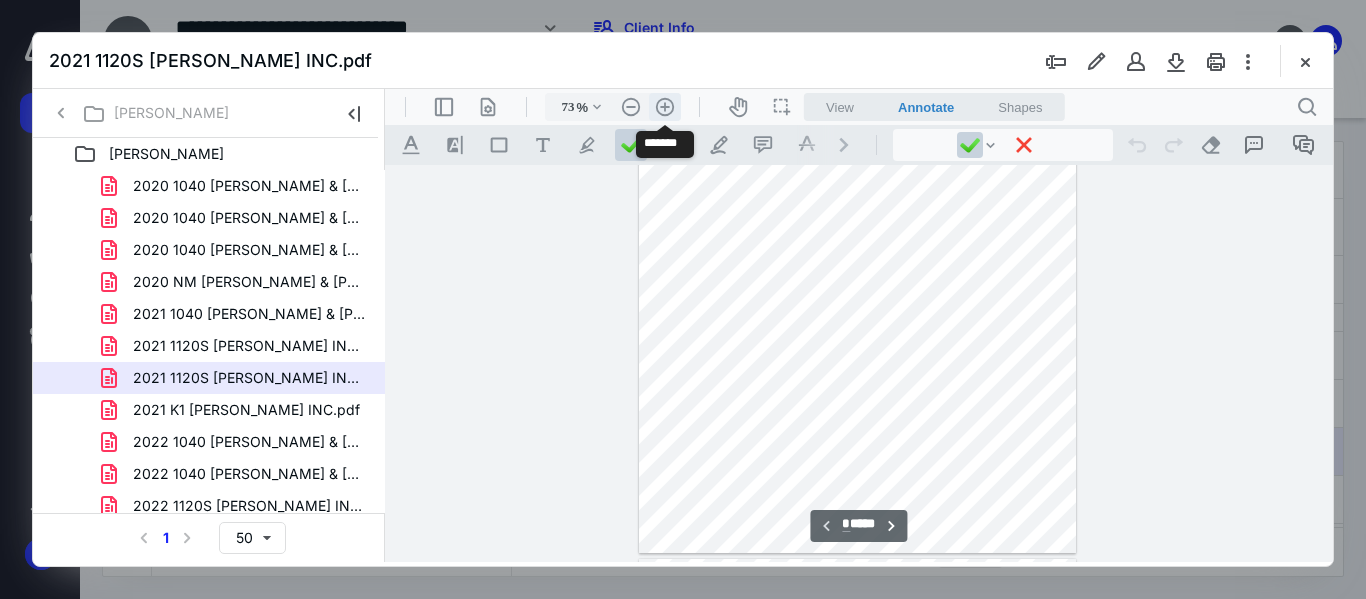 click on ".cls-1{fill:#abb0c4;} icon - header - zoom - in - line" at bounding box center (665, 107) 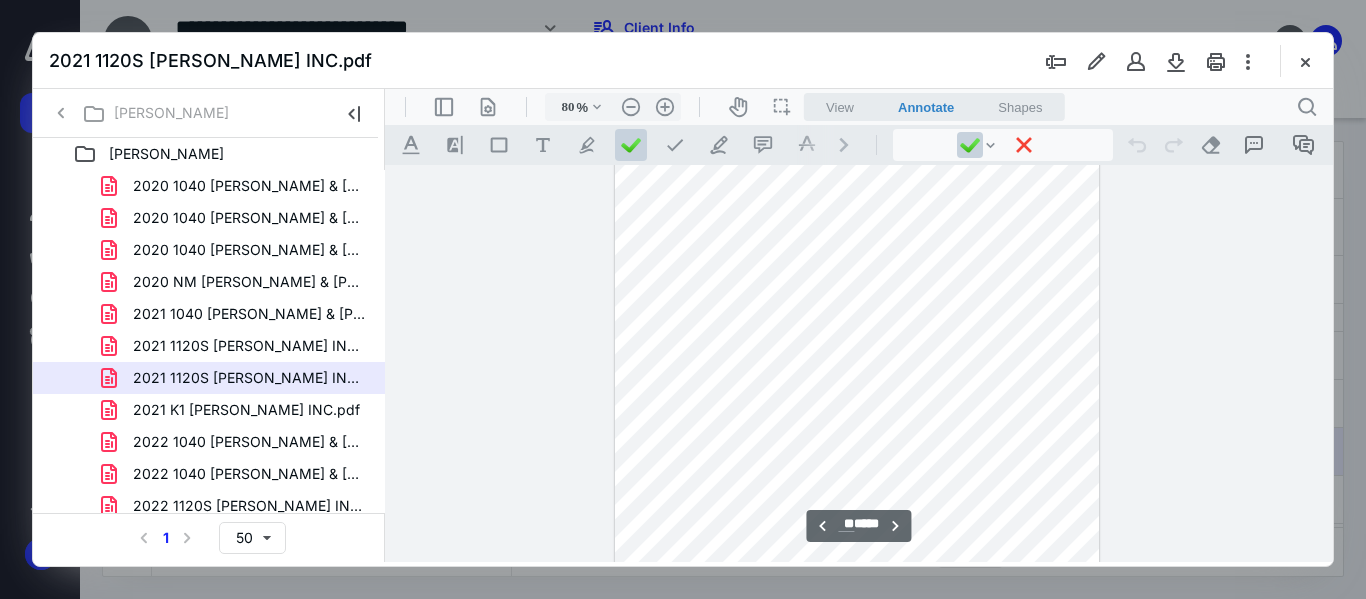 scroll, scrollTop: 10322, scrollLeft: 0, axis: vertical 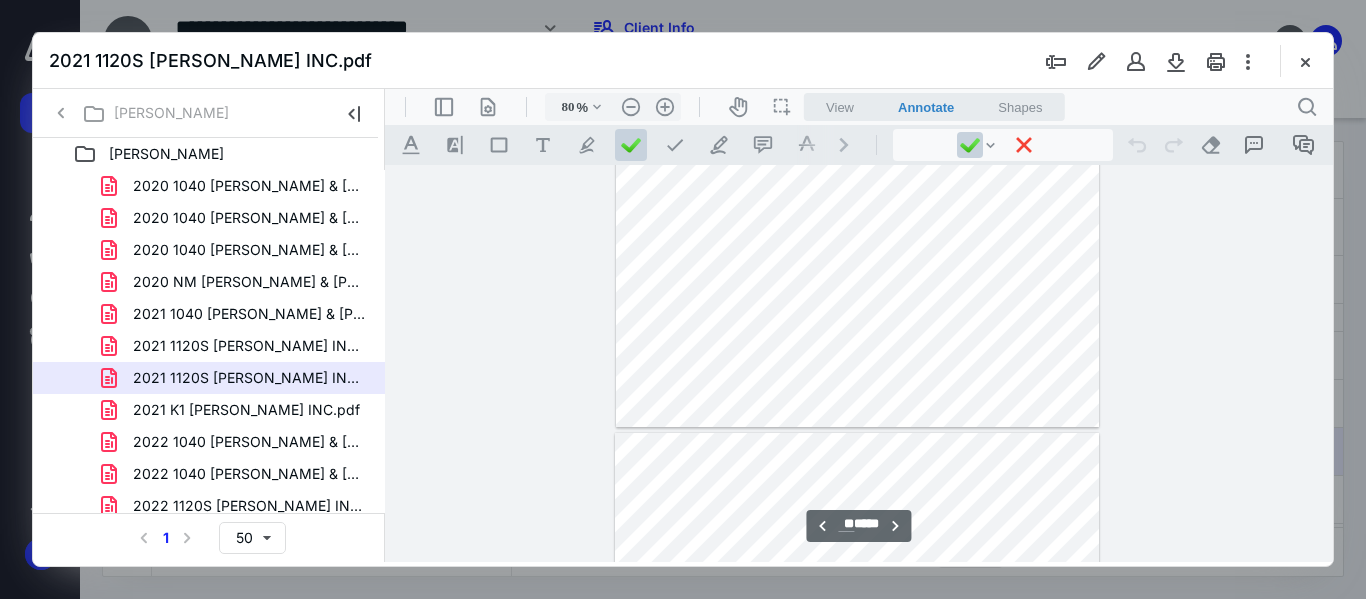 type on "**" 